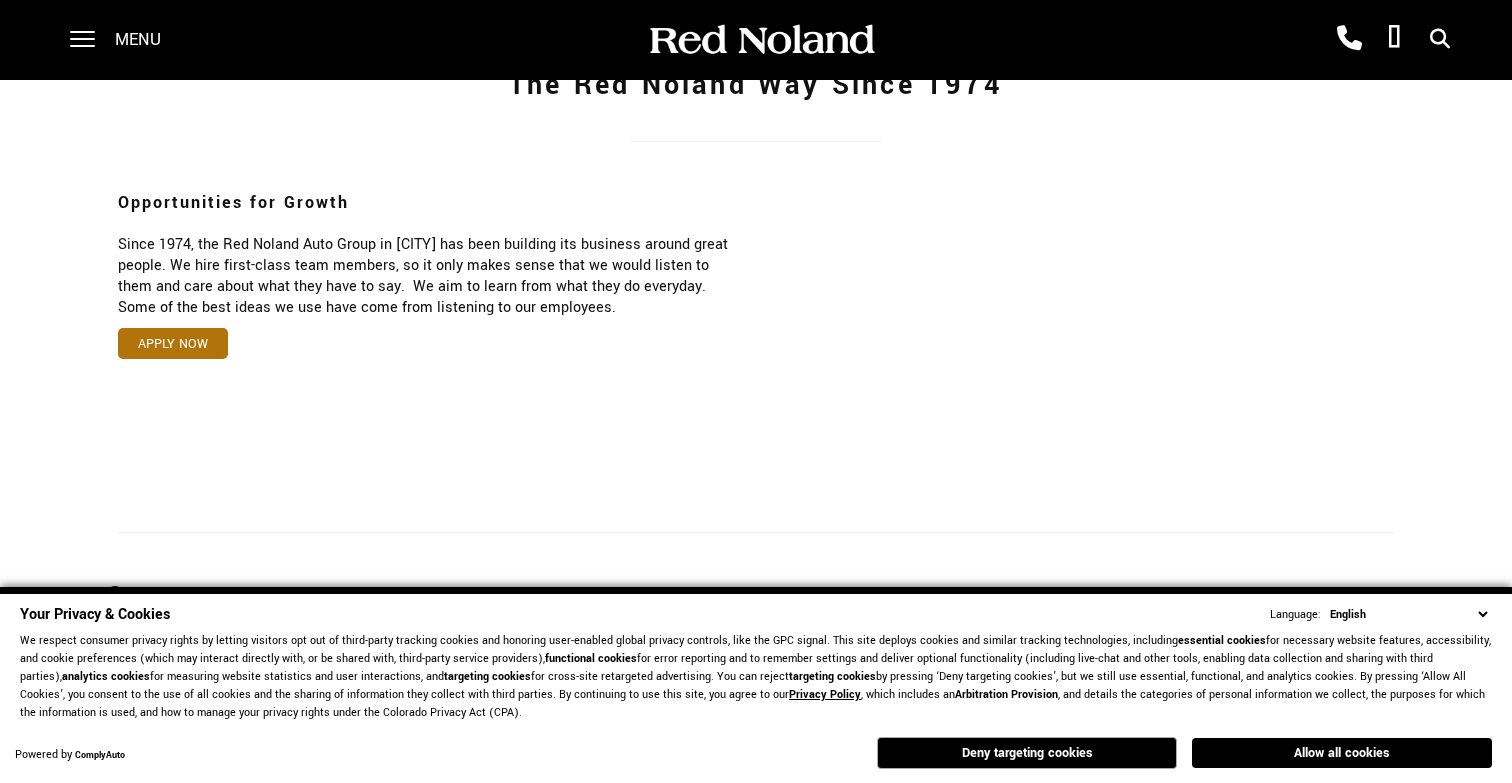 scroll, scrollTop: 1232, scrollLeft: 0, axis: vertical 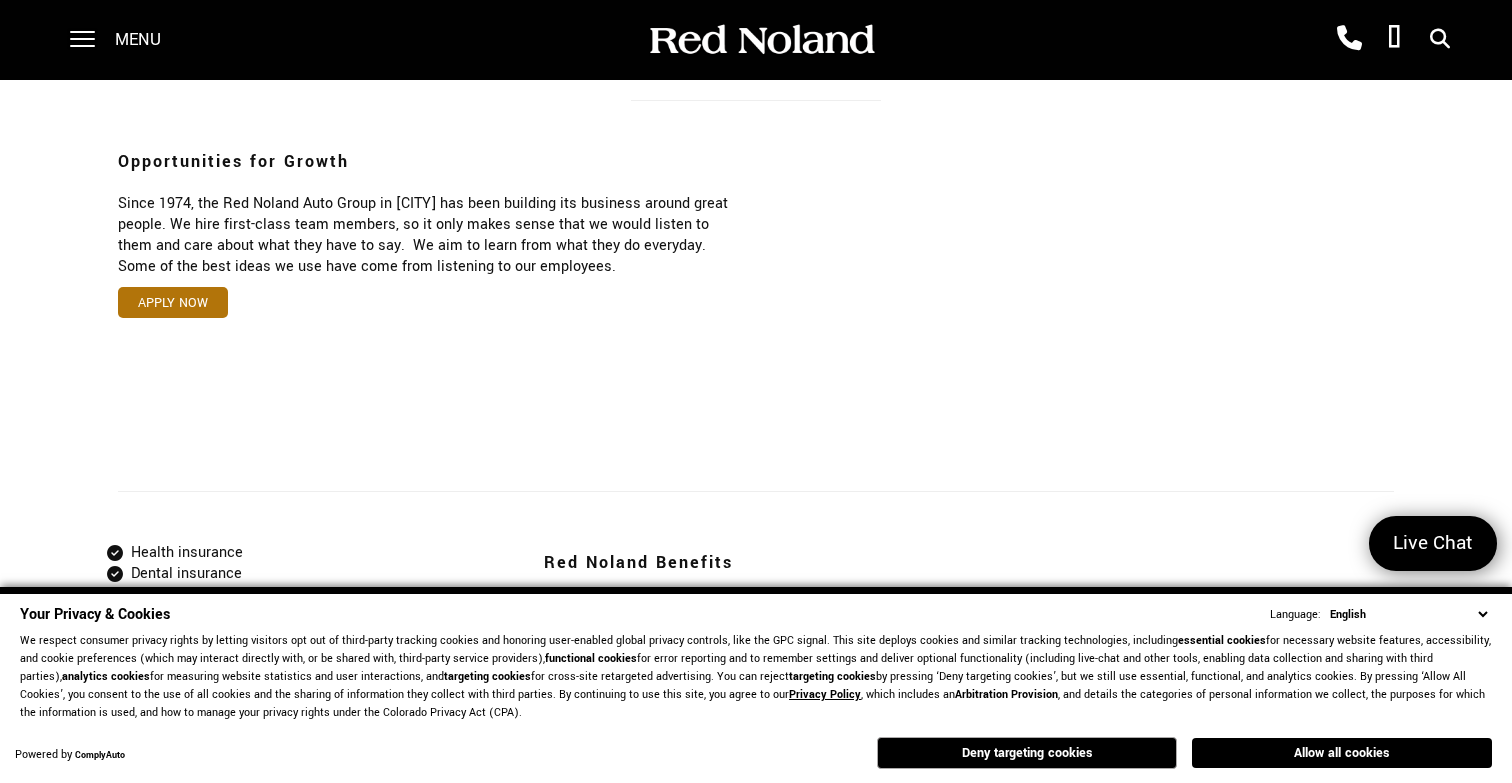 click on "Allow all cookies" at bounding box center (1342, 753) 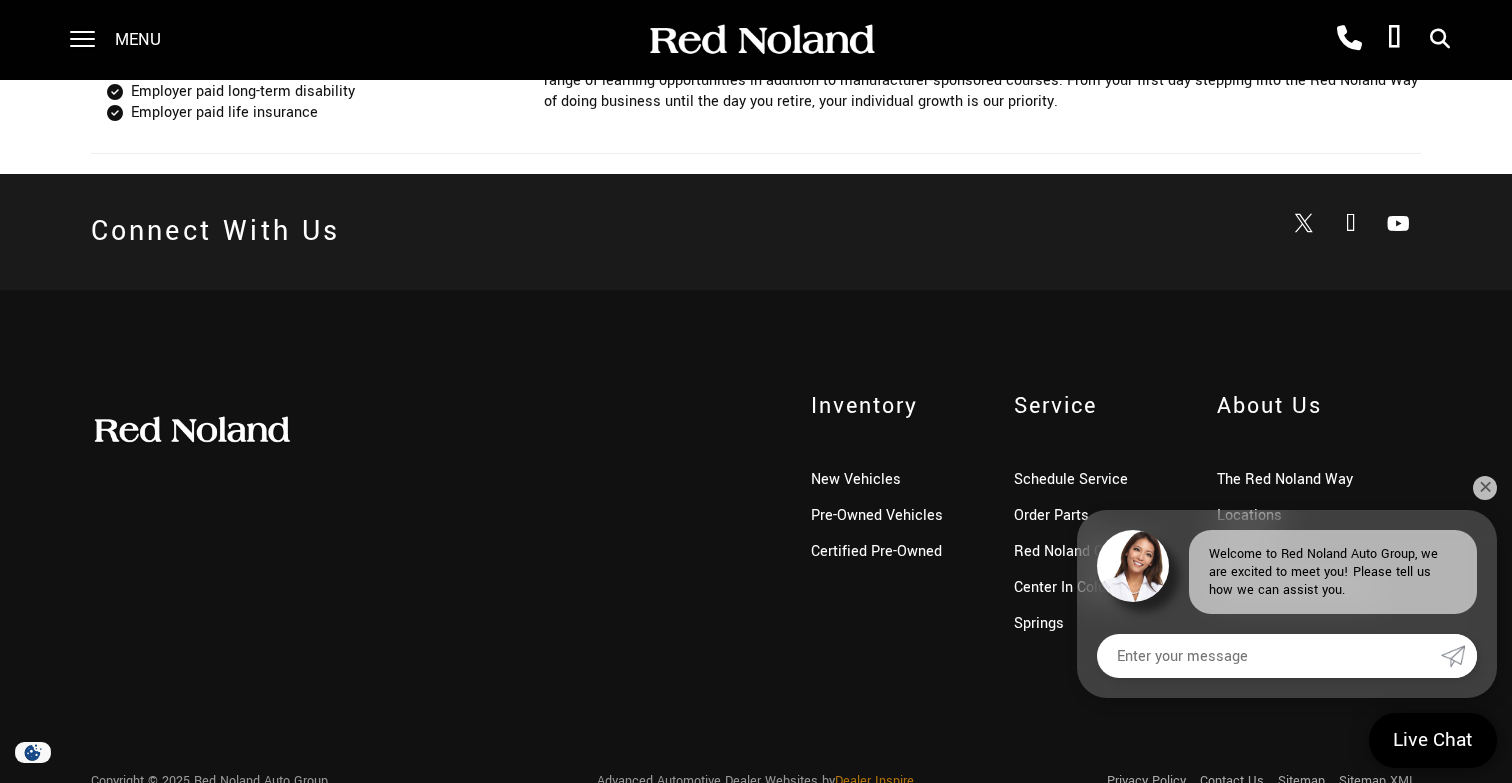 scroll, scrollTop: 1865, scrollLeft: 0, axis: vertical 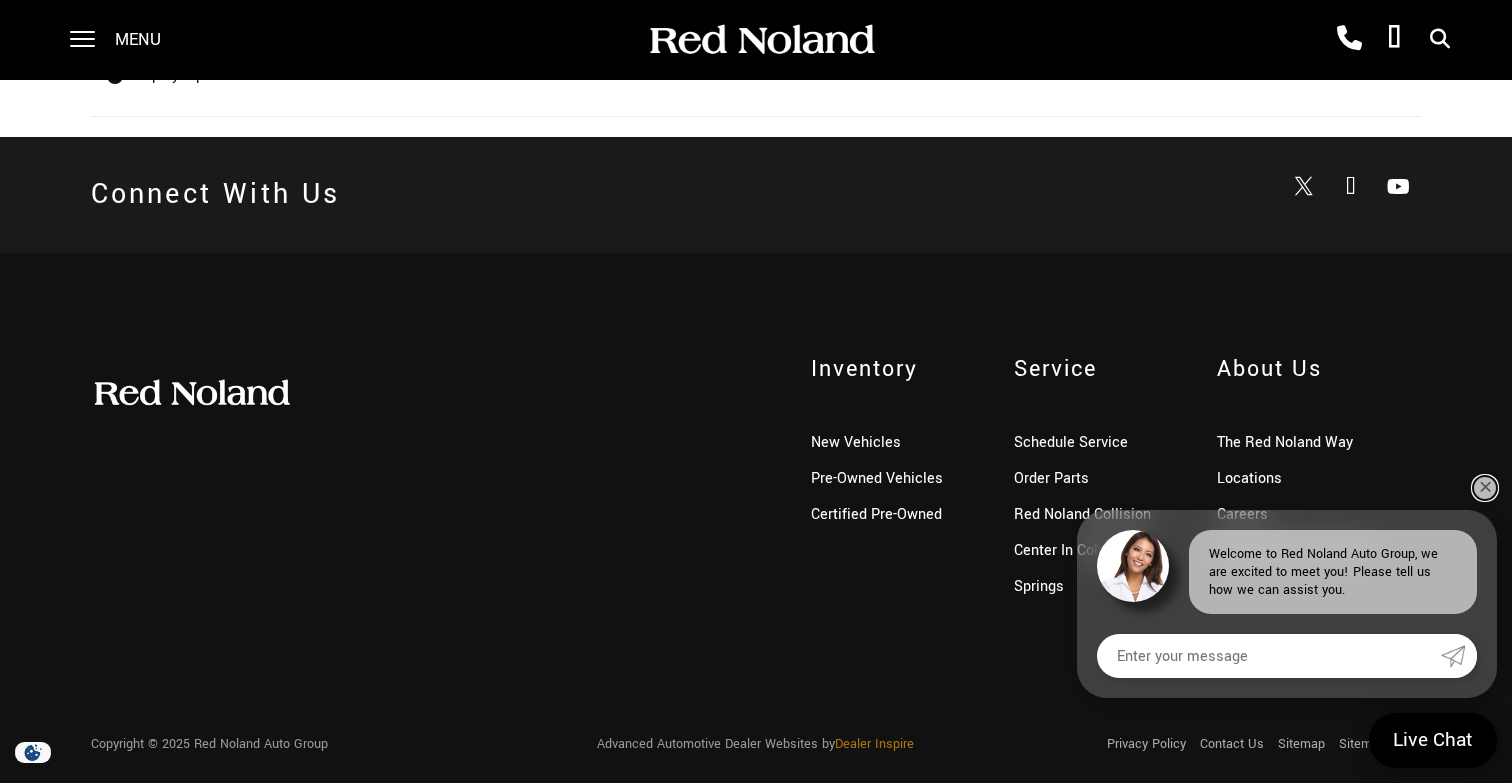 click on "✕" at bounding box center (1485, 488) 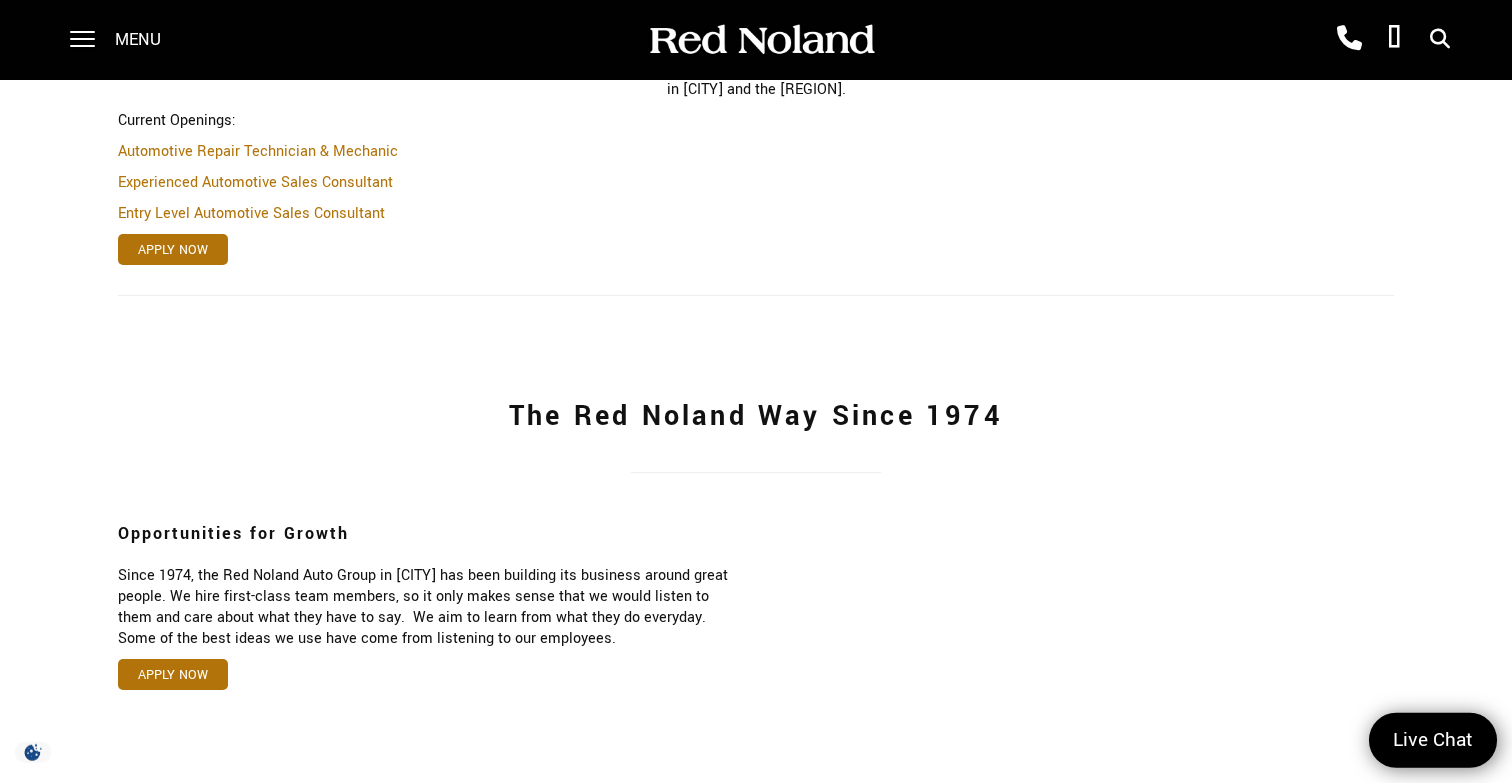scroll, scrollTop: 856, scrollLeft: 0, axis: vertical 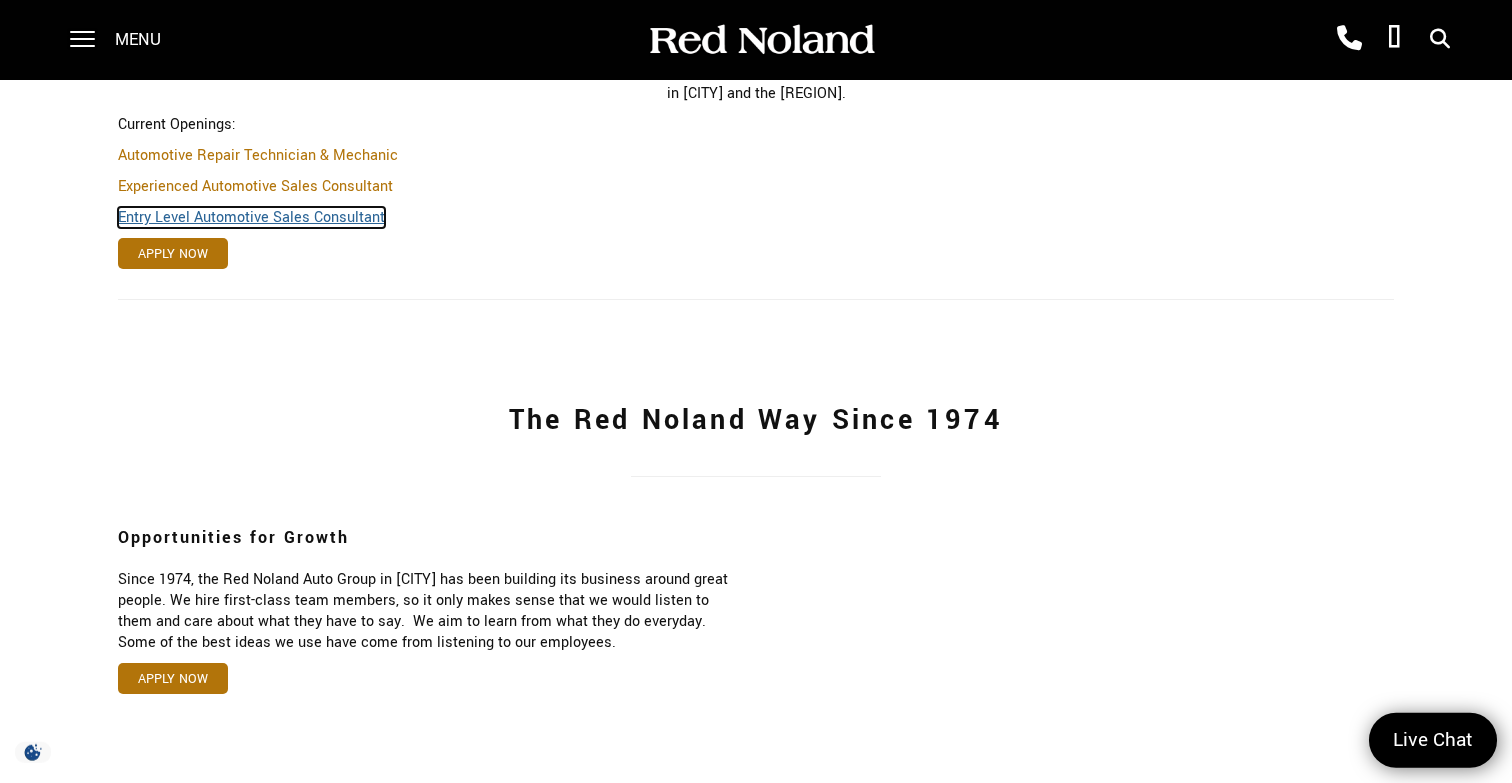click on "Entry Level Automotive Sales Consultant" at bounding box center [251, 217] 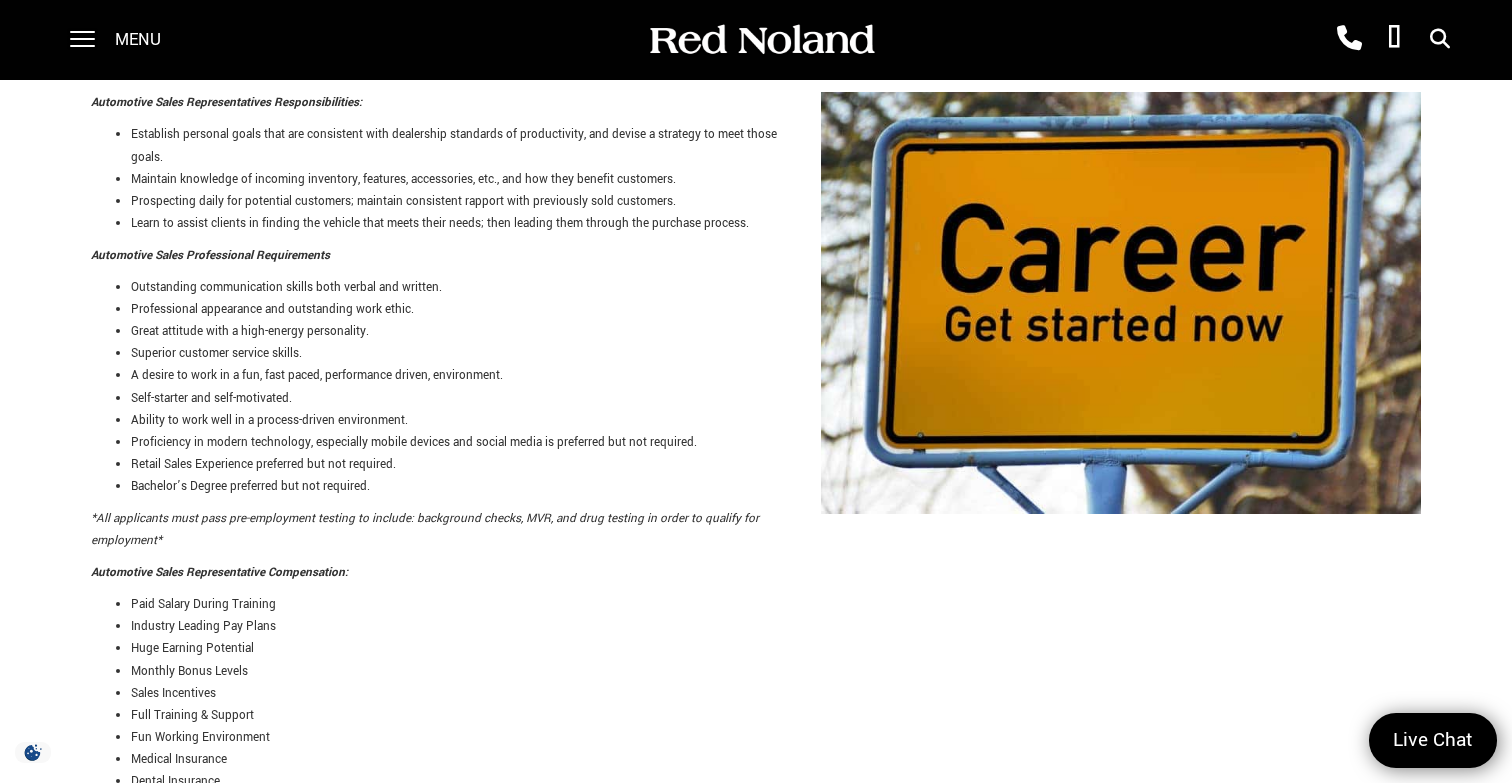 scroll, scrollTop: 355, scrollLeft: 0, axis: vertical 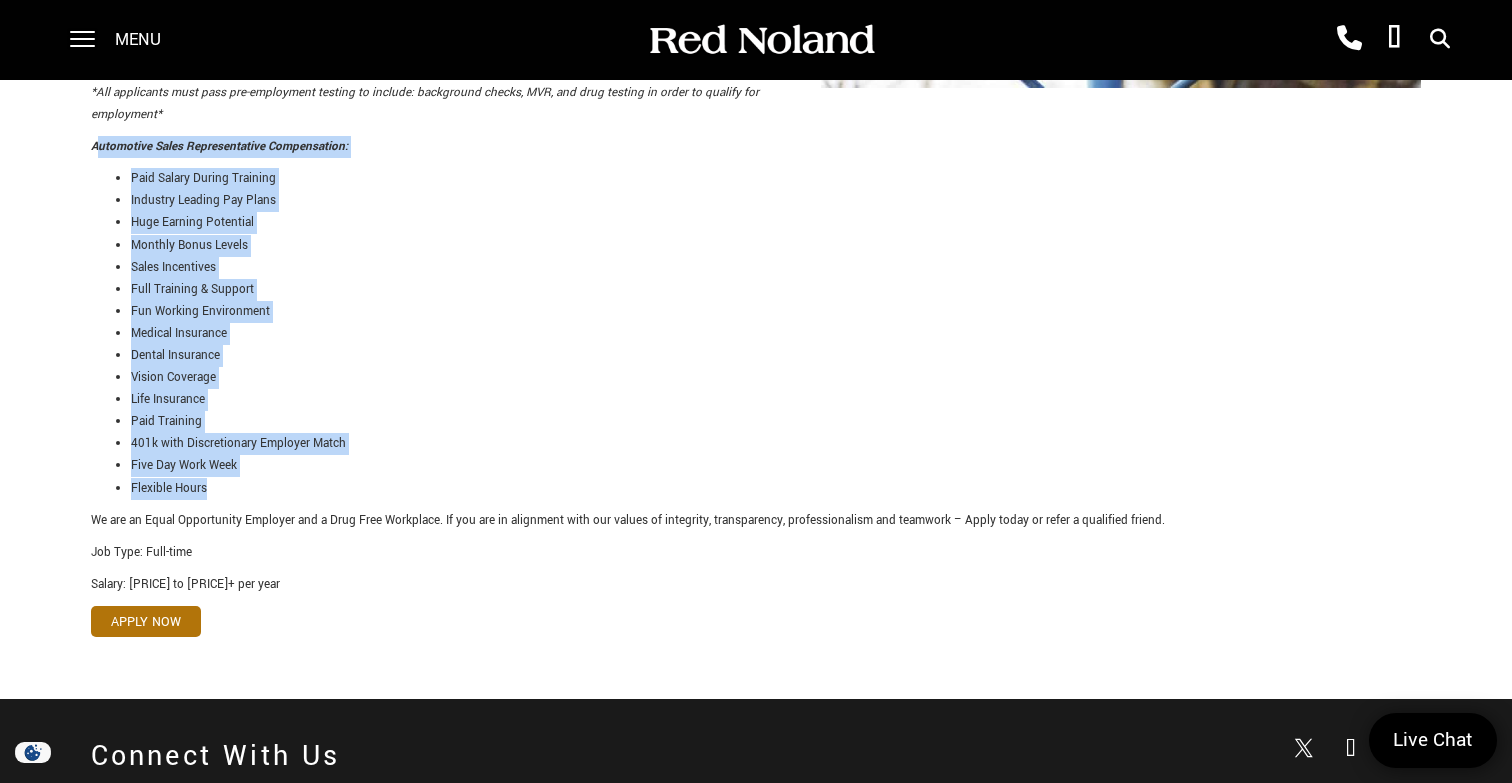 drag, startPoint x: 216, startPoint y: 501, endPoint x: 97, endPoint y: 142, distance: 378.20892 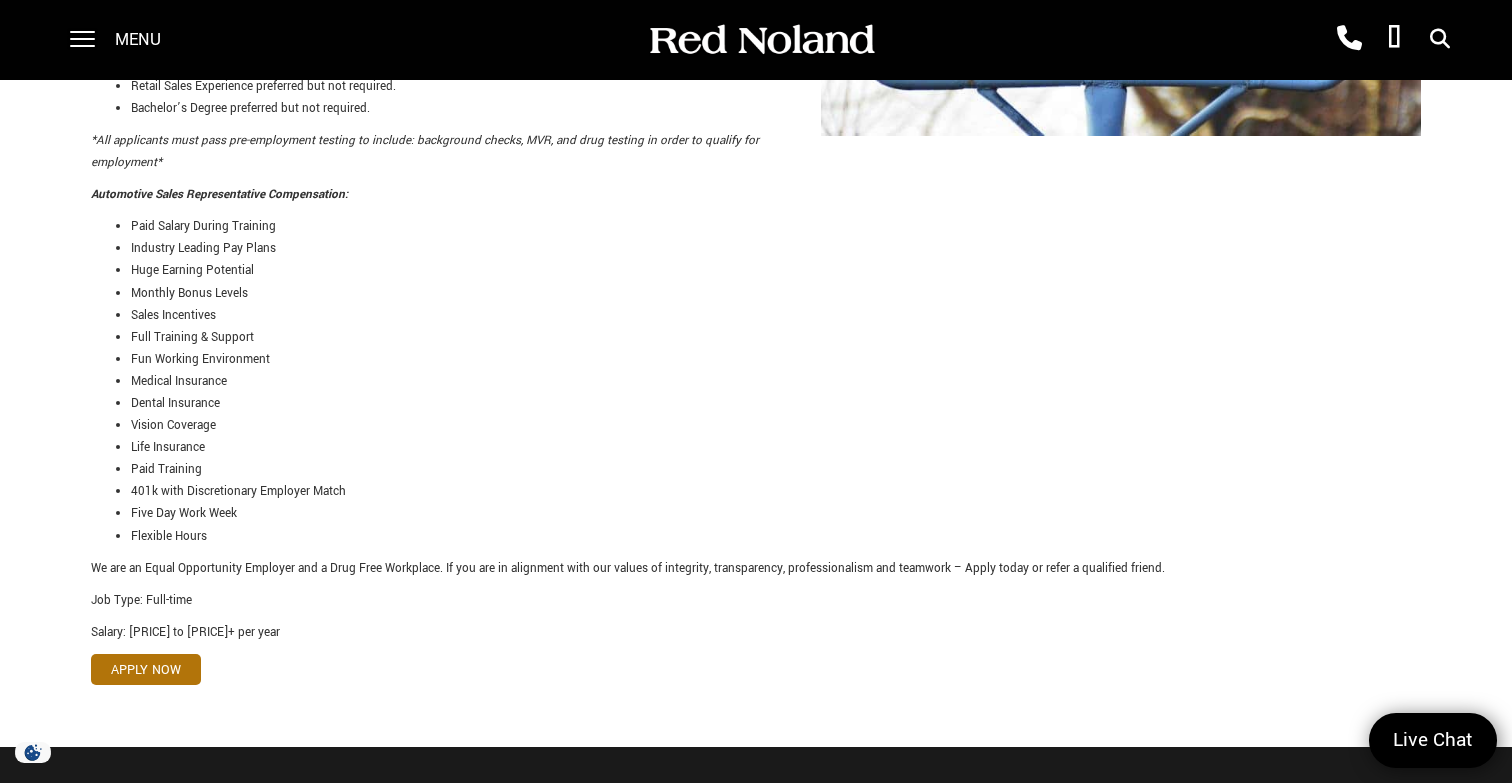 scroll, scrollTop: 720, scrollLeft: 0, axis: vertical 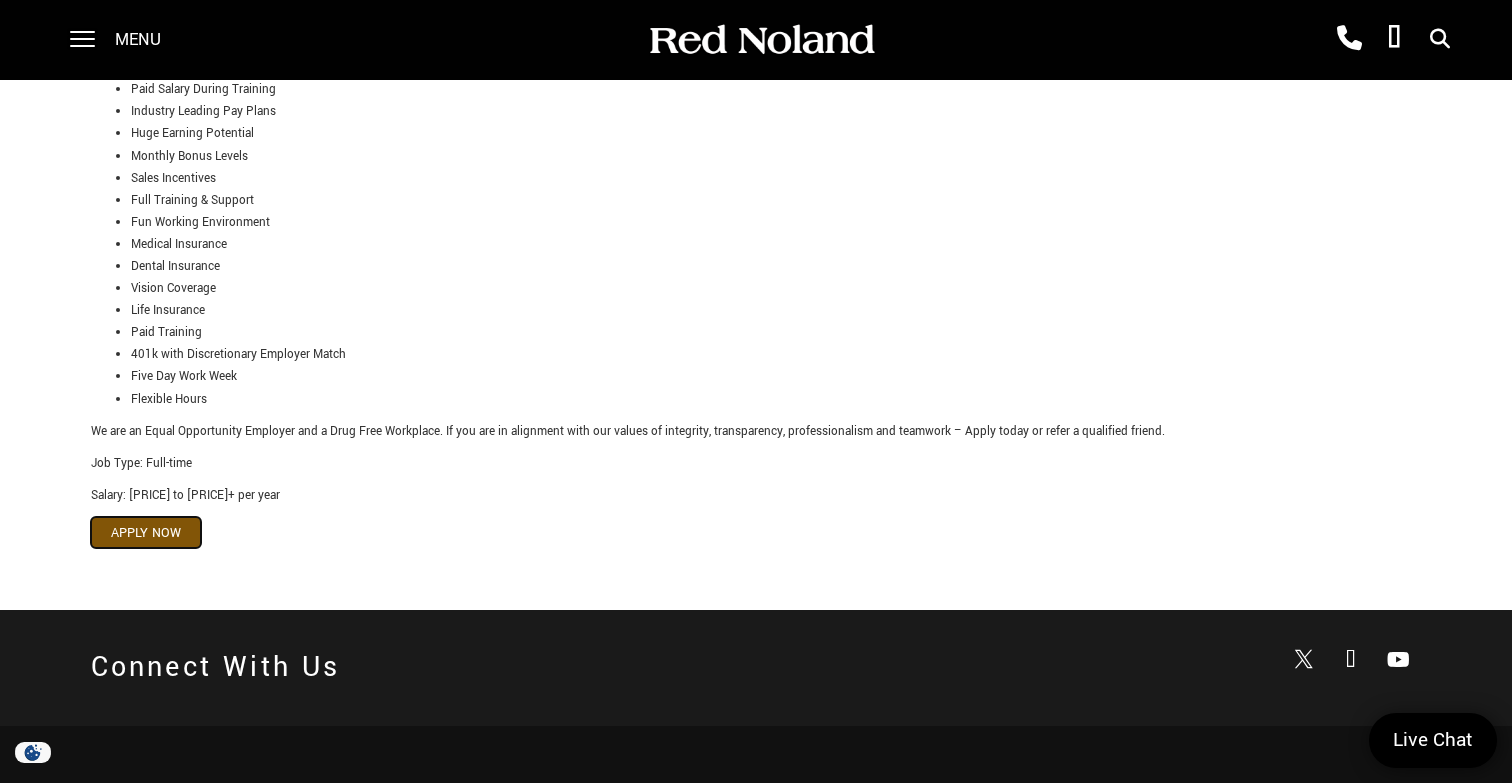 click on "Apply Now" at bounding box center (146, 532) 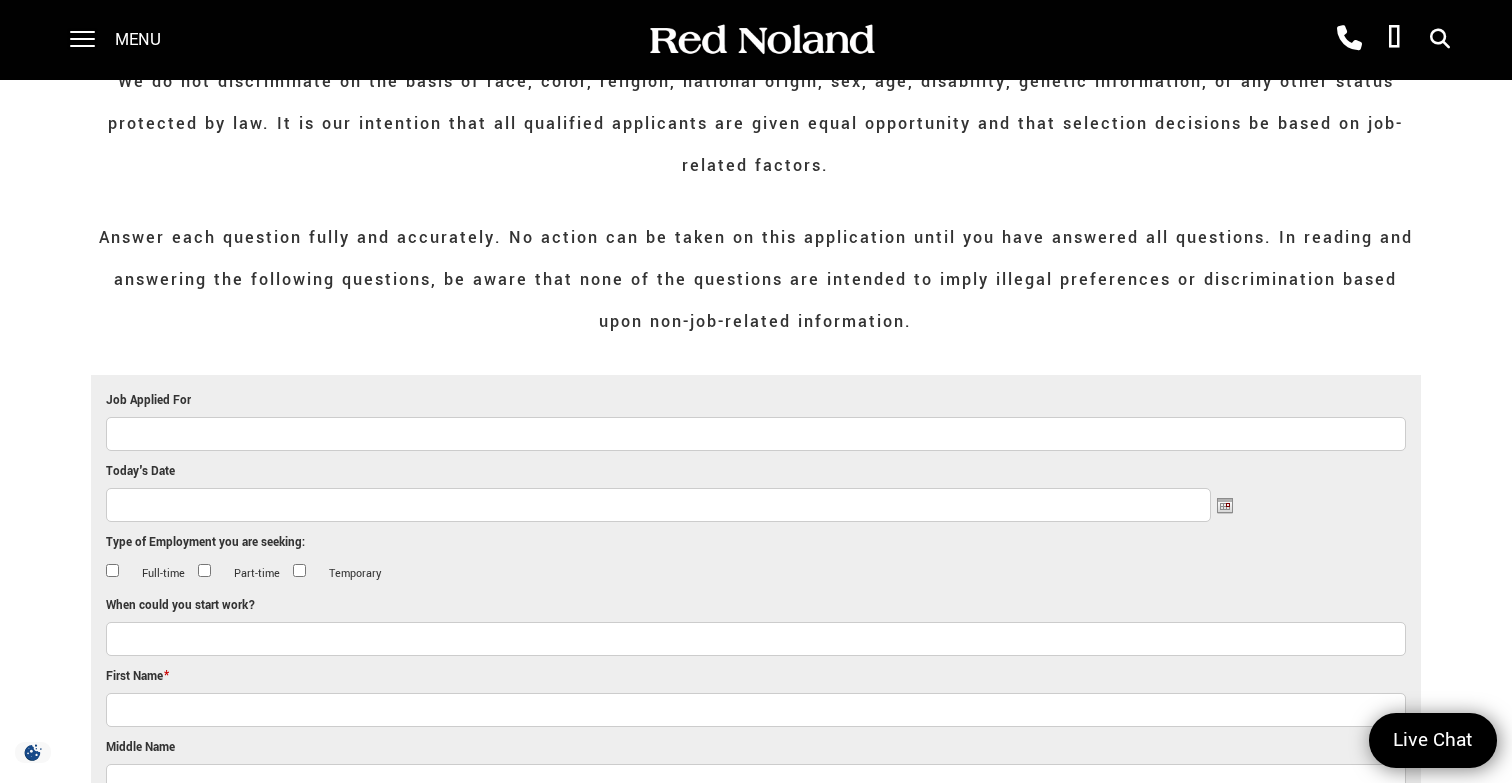 scroll, scrollTop: 339, scrollLeft: 0, axis: vertical 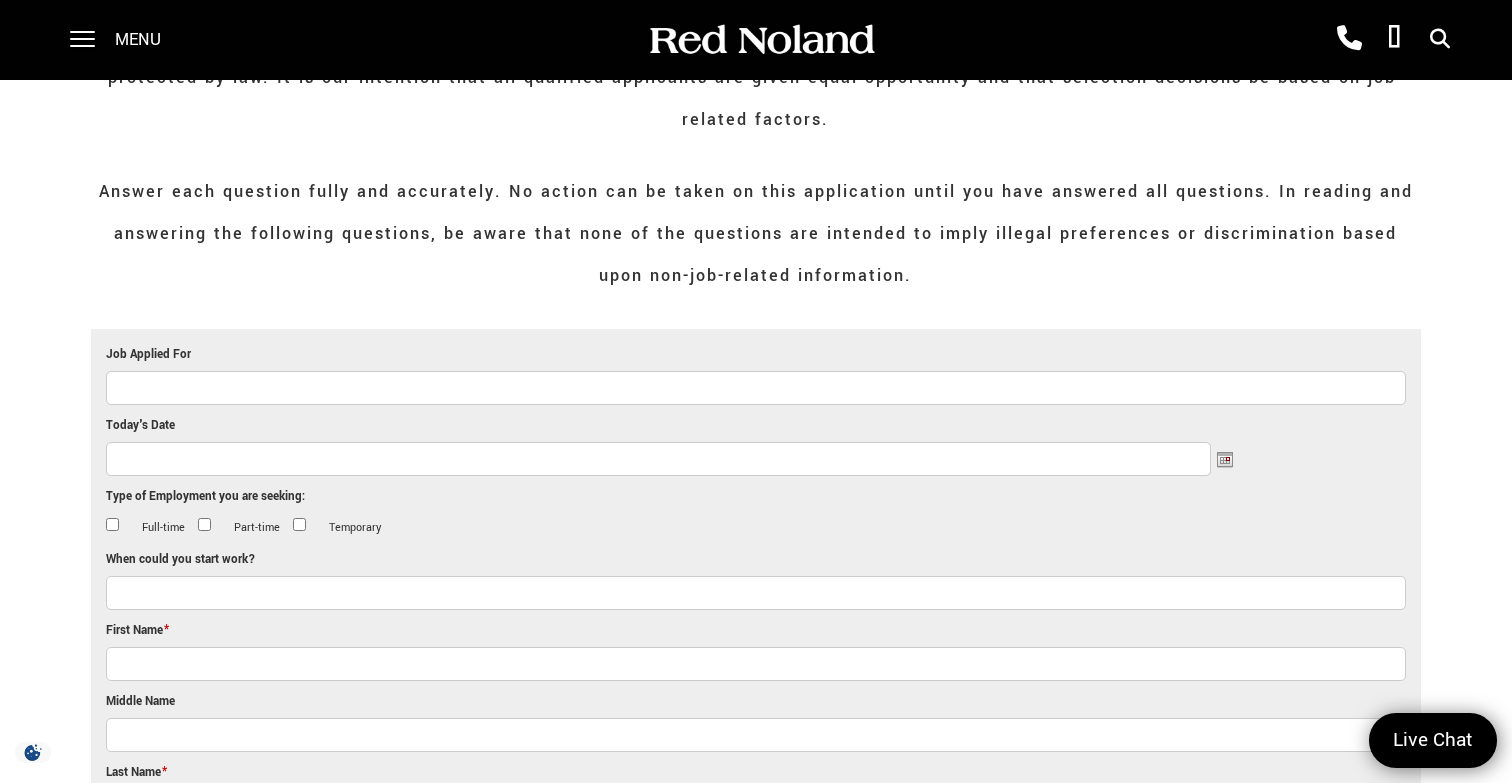 click on "Job Applied For" at bounding box center [756, 388] 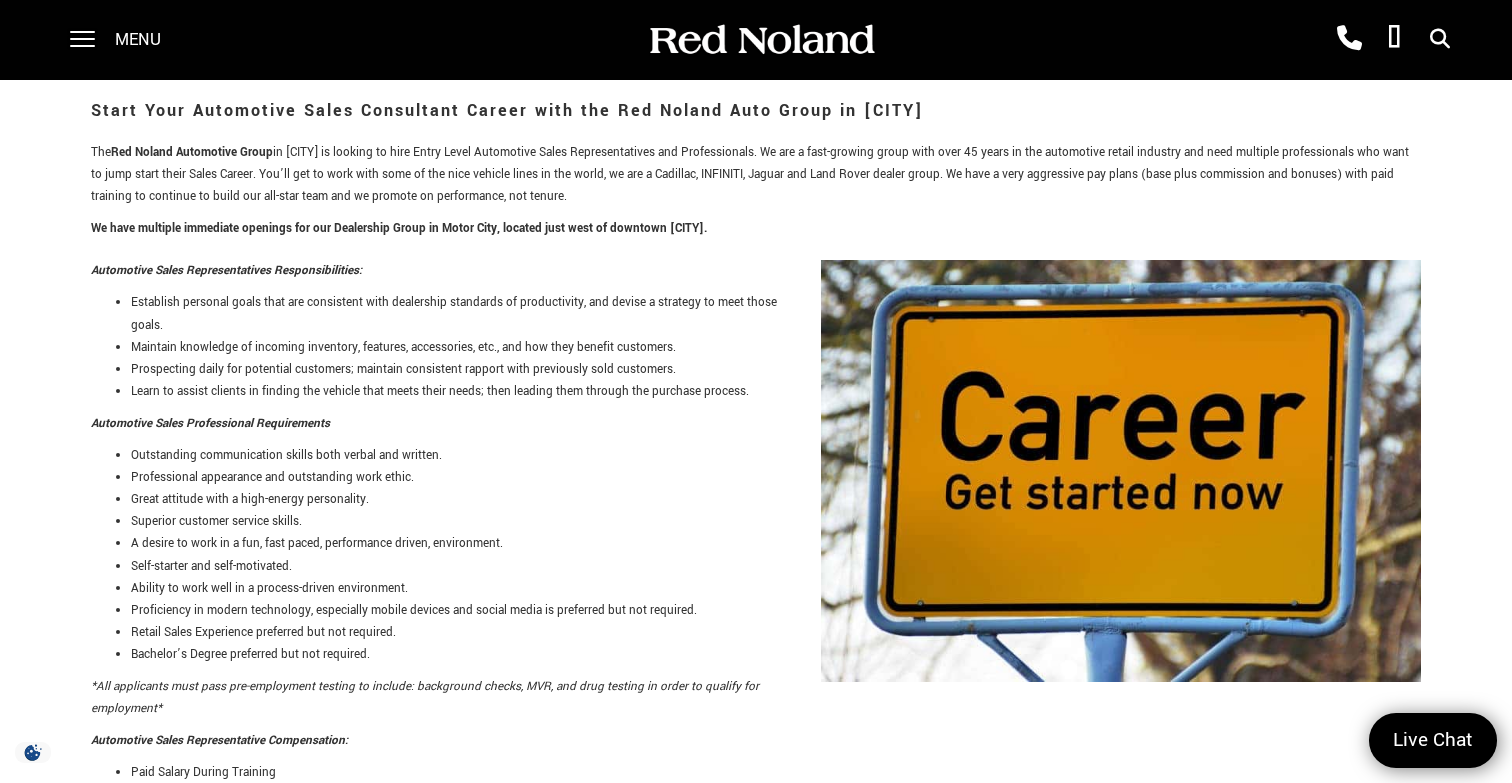 scroll, scrollTop: 0, scrollLeft: 0, axis: both 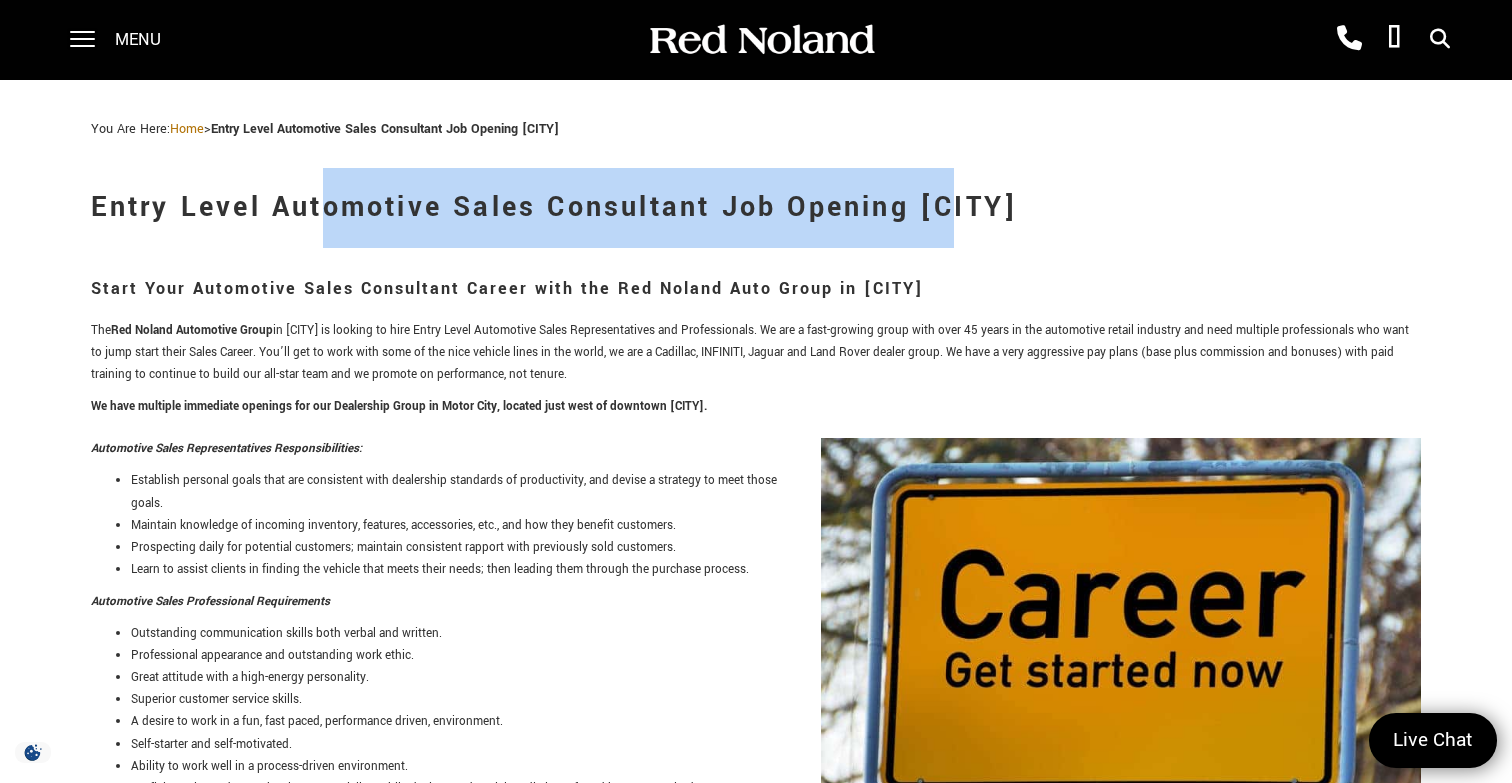 drag, startPoint x: 90, startPoint y: 206, endPoint x: 708, endPoint y: 201, distance: 618.0202 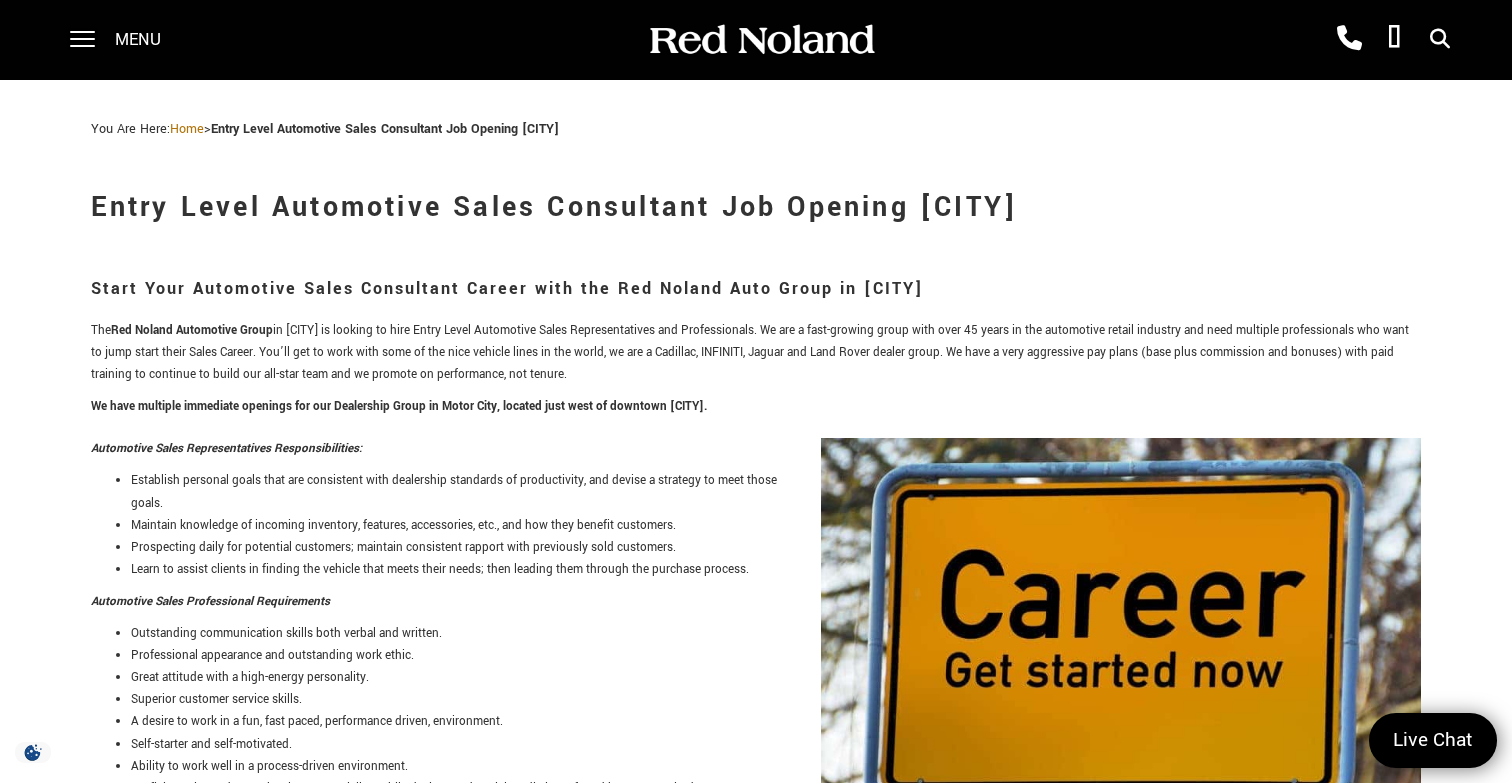 click on "Start Your Automotive Sales Consultant Career with the Red Noland Auto Group in Colorado Springs" at bounding box center (756, 289) 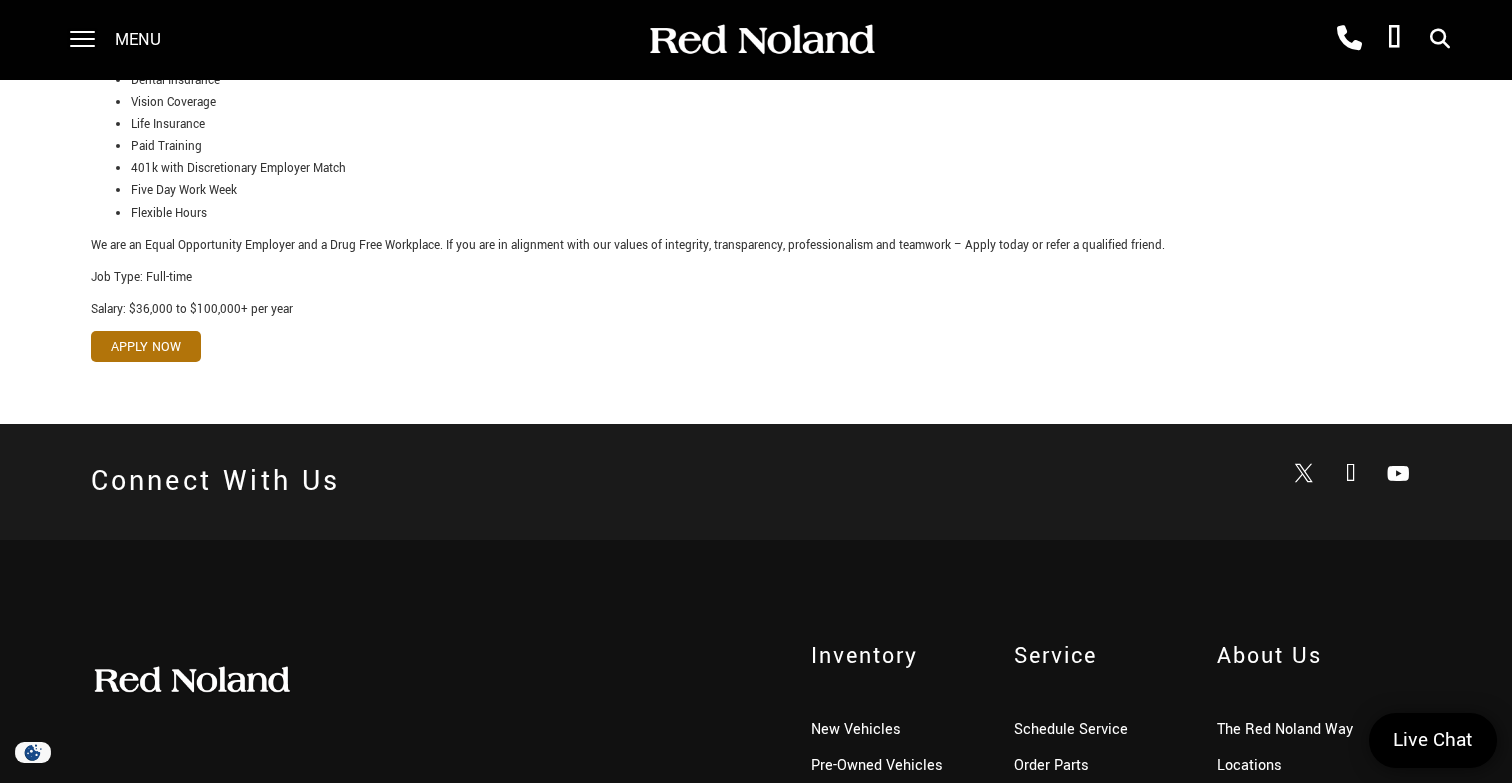 scroll, scrollTop: 1086, scrollLeft: 0, axis: vertical 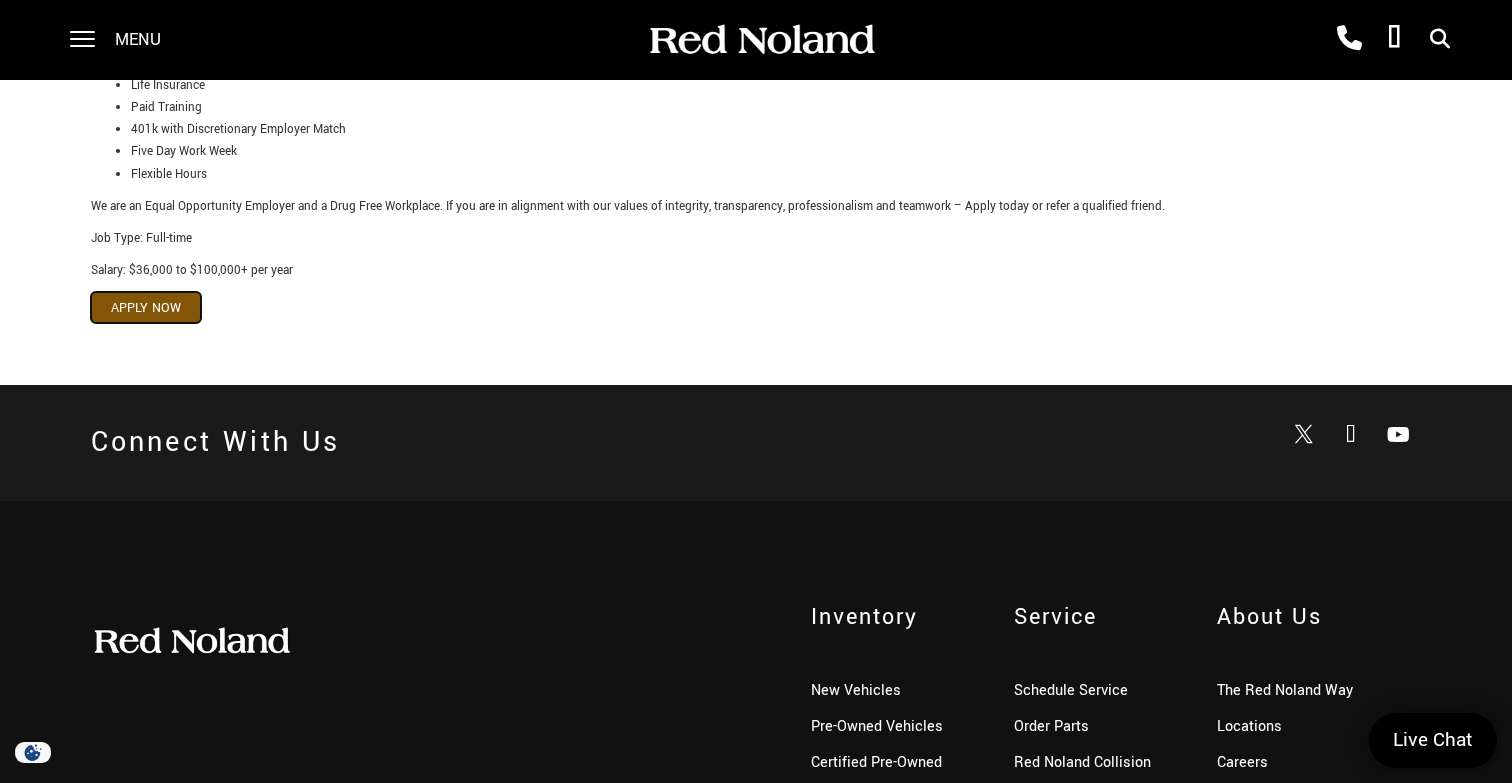 click on "Apply Now" at bounding box center [146, 307] 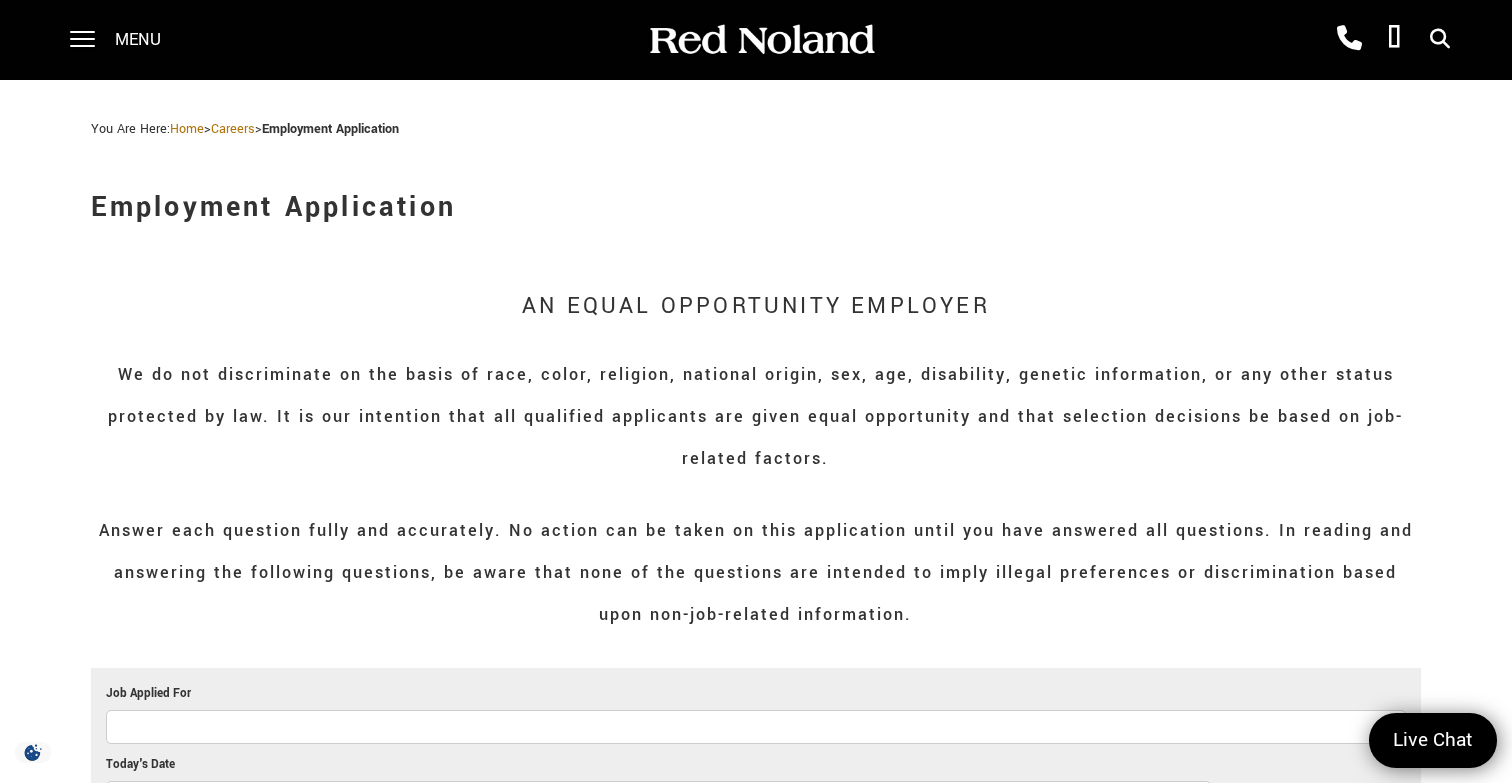 scroll, scrollTop: 231, scrollLeft: 0, axis: vertical 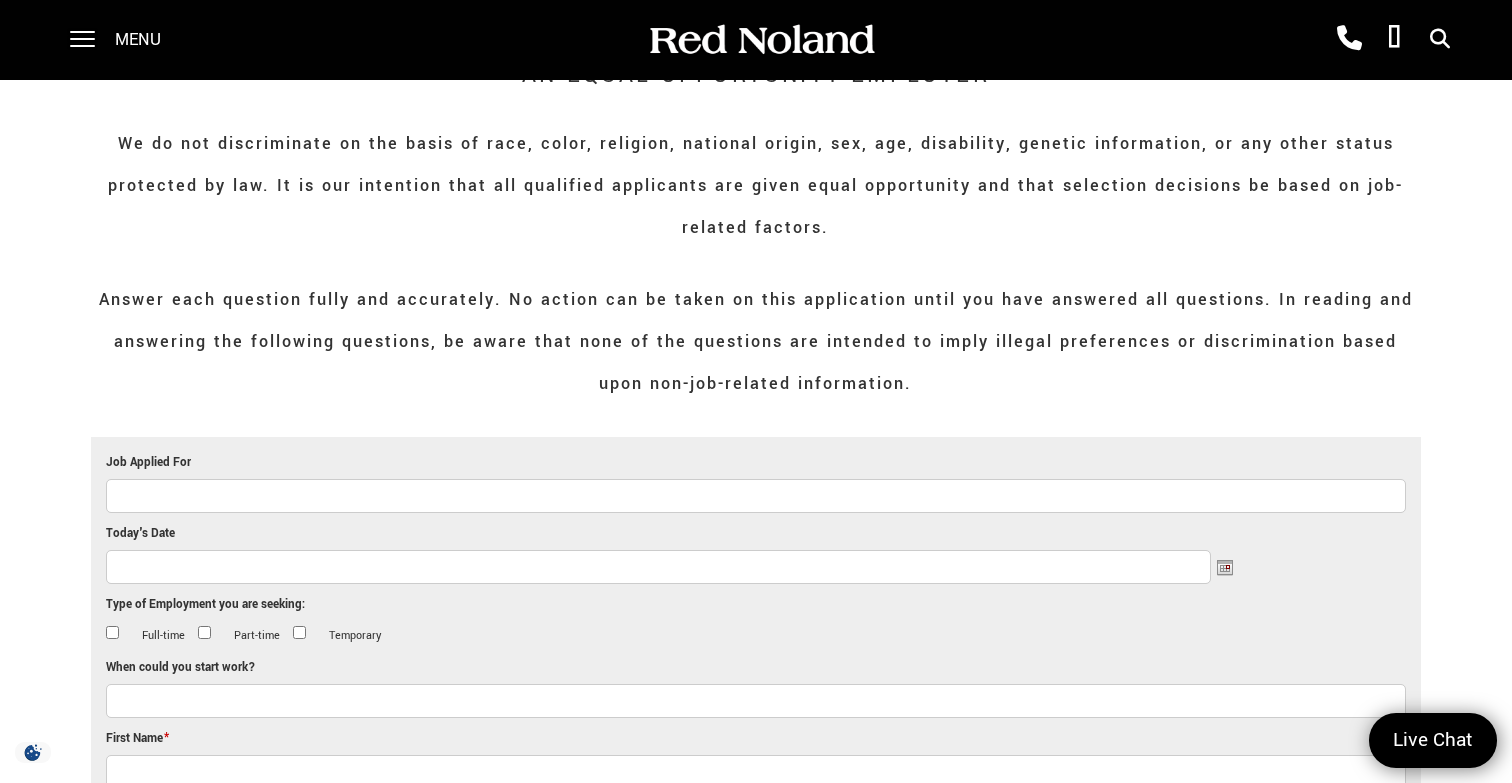 click on "Job Applied For" at bounding box center (756, 496) 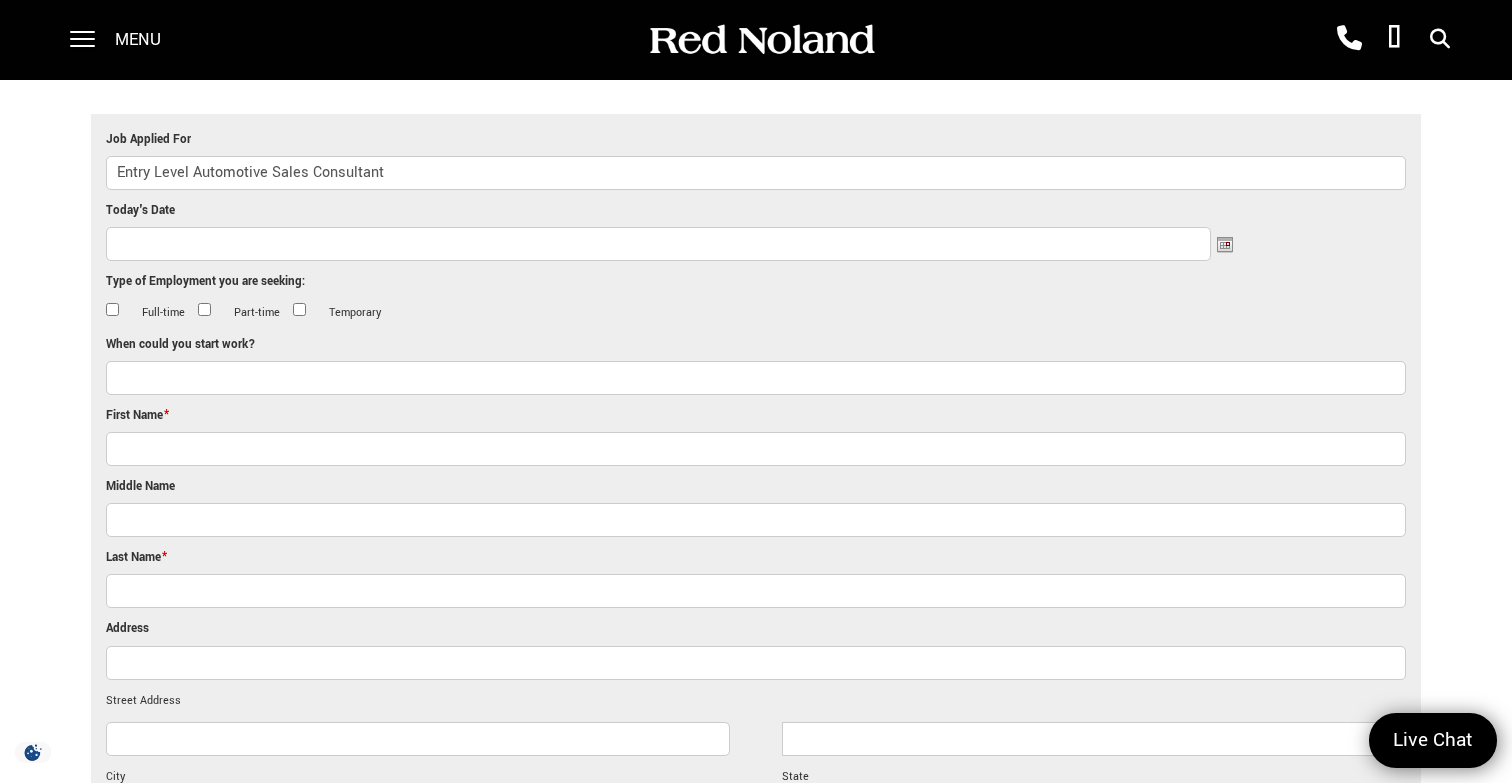 scroll, scrollTop: 558, scrollLeft: 0, axis: vertical 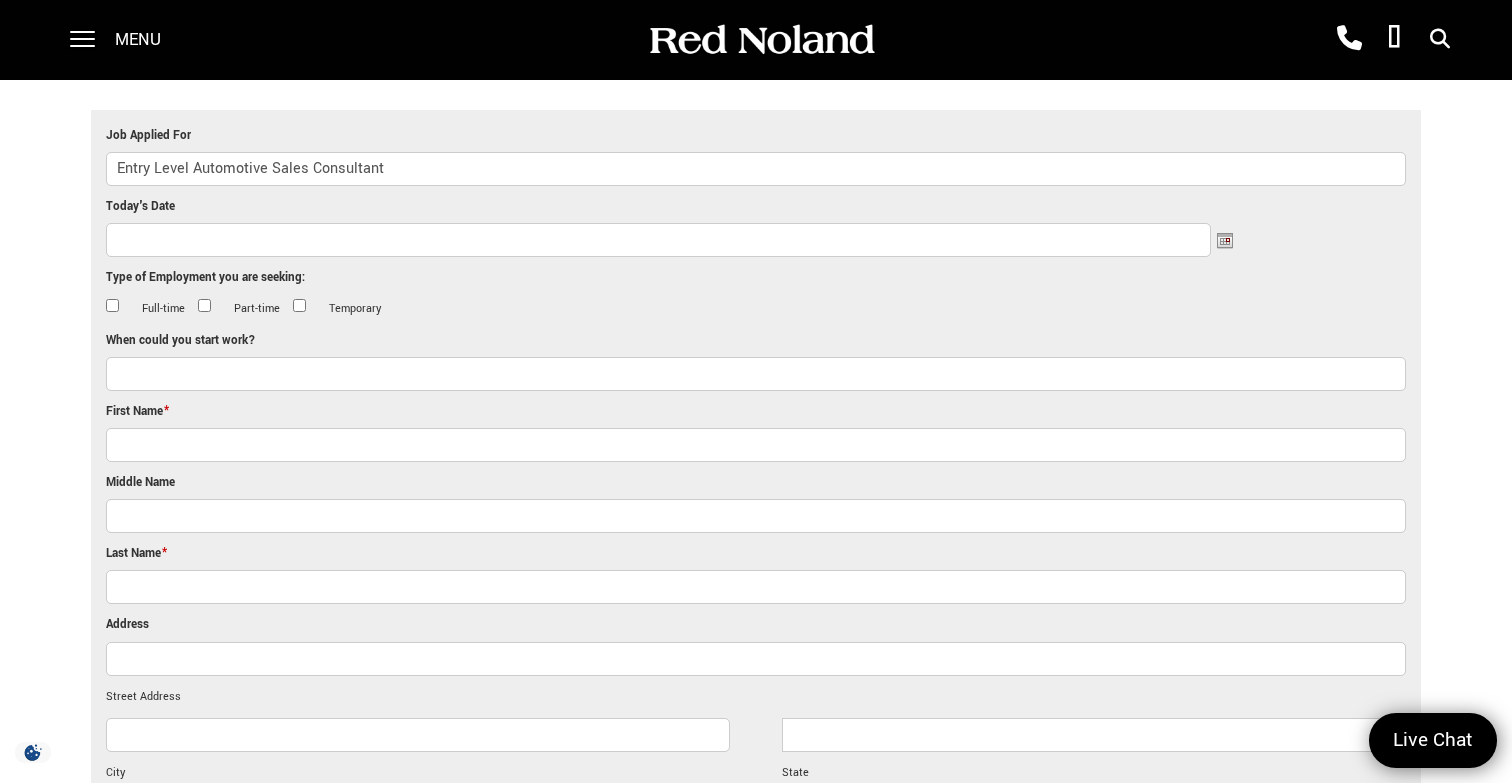 type on "Entry Level Automotive Sales Consultant" 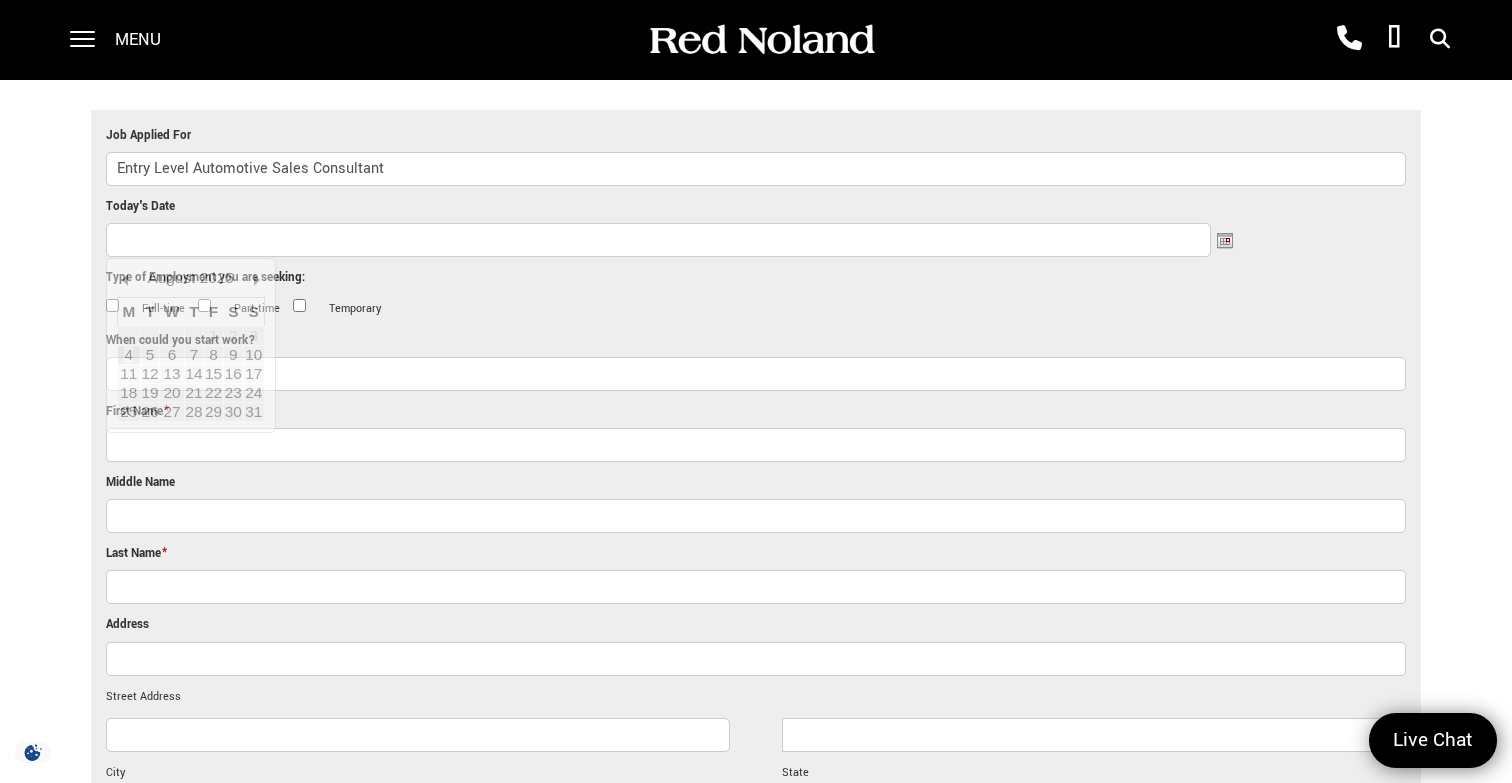 click on "Today's Date" at bounding box center (659, 240) 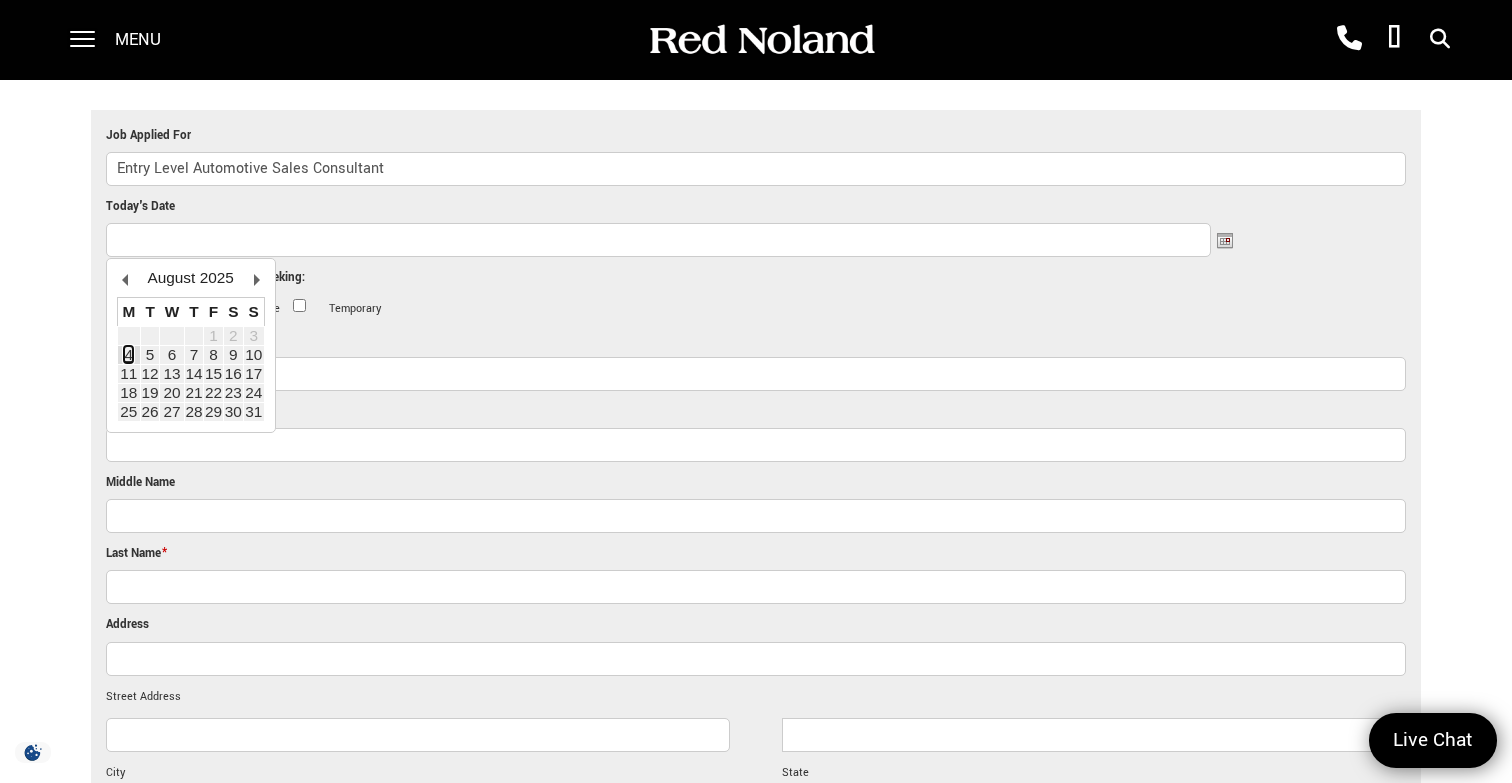 click on "4" at bounding box center [128, 354] 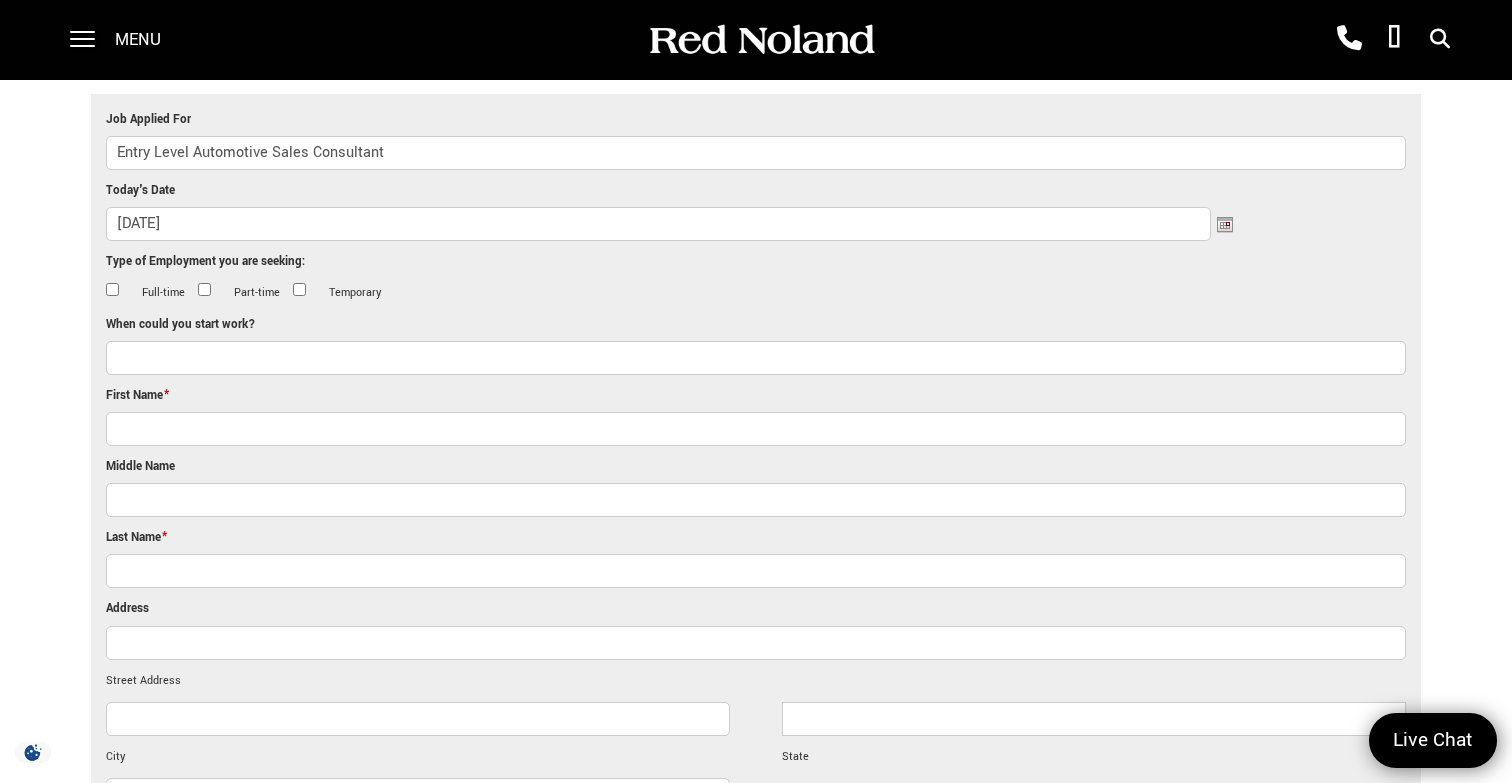 scroll, scrollTop: 576, scrollLeft: 0, axis: vertical 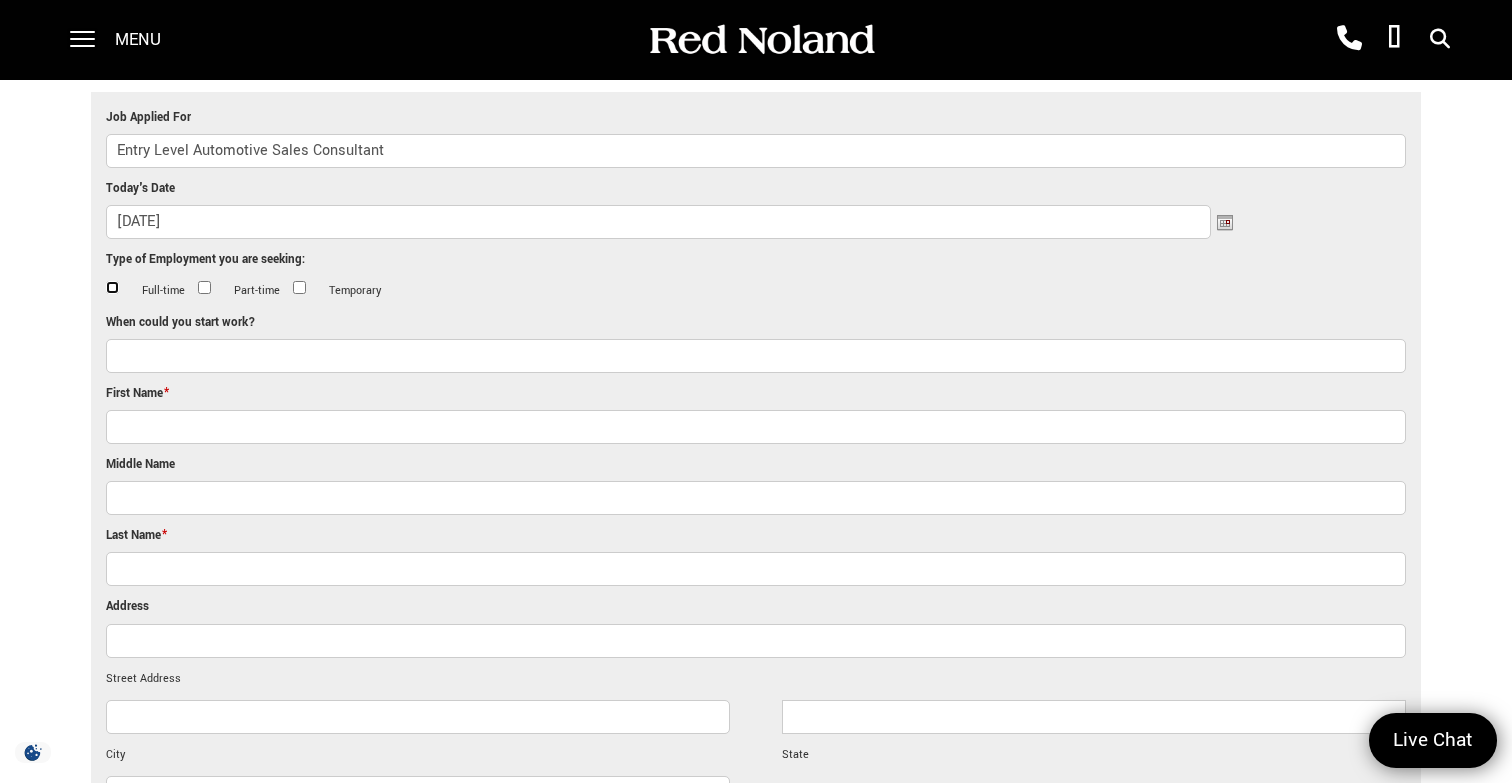 click on "Full-time" at bounding box center [112, 287] 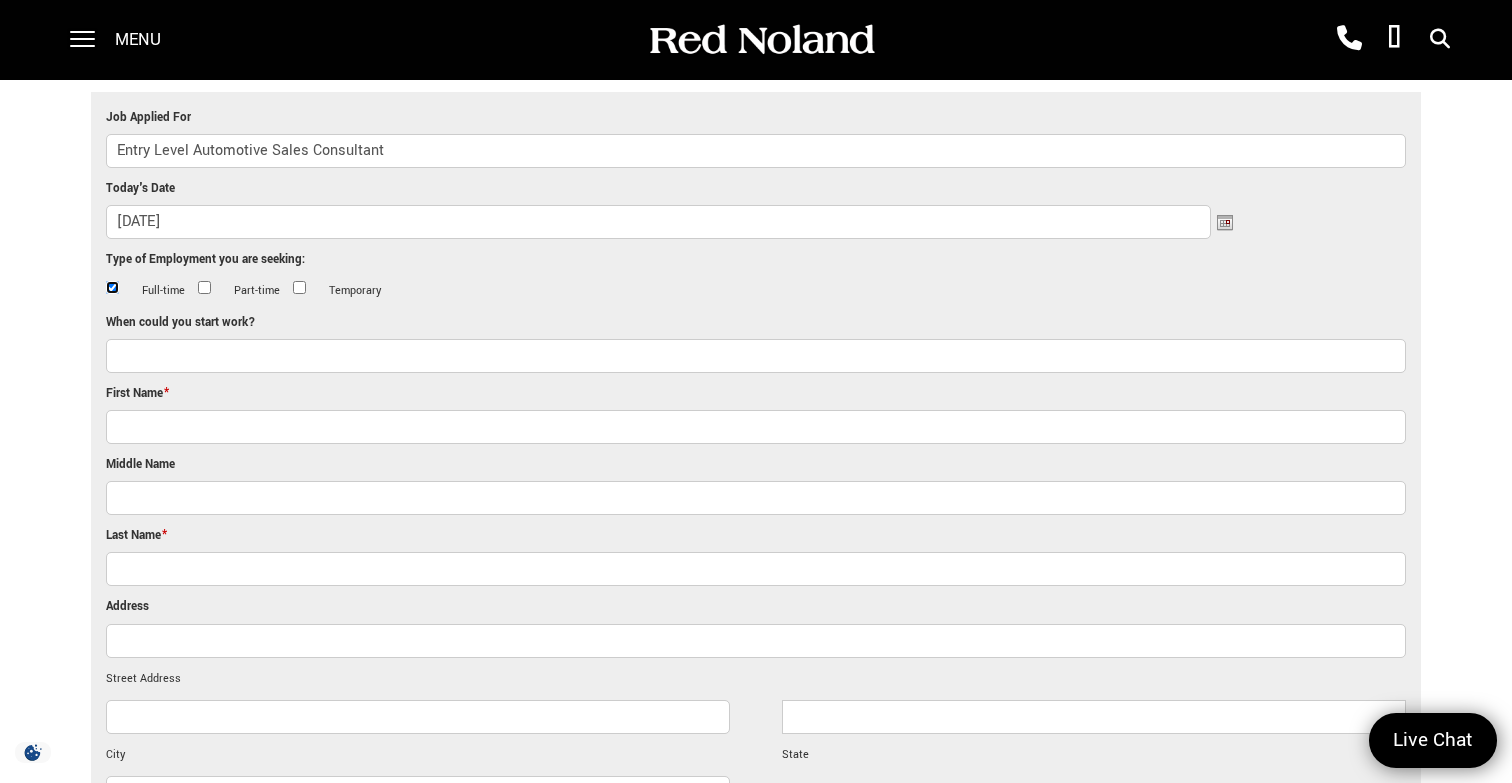 scroll, scrollTop: 647, scrollLeft: 0, axis: vertical 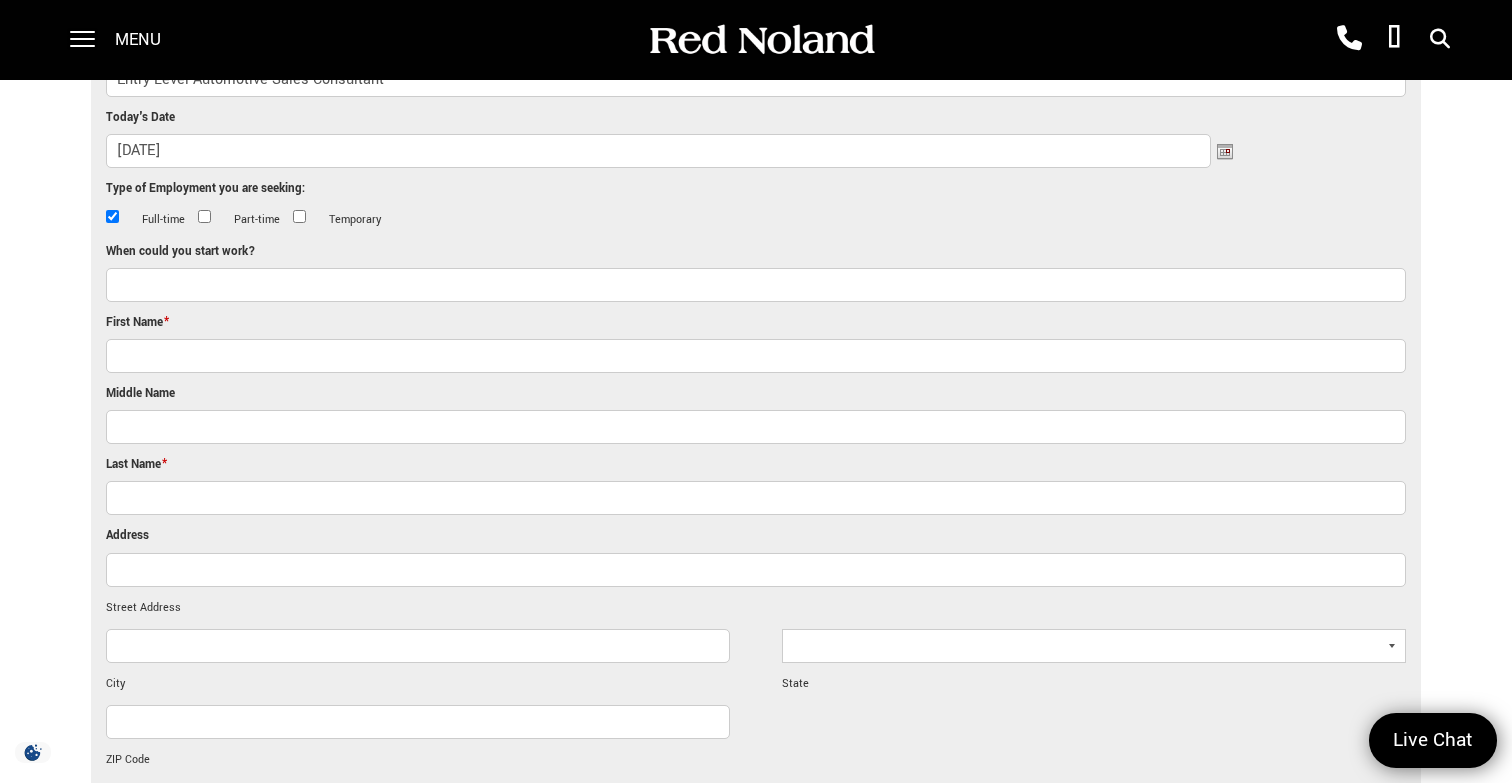 click on "When could you start work?" at bounding box center (756, 285) 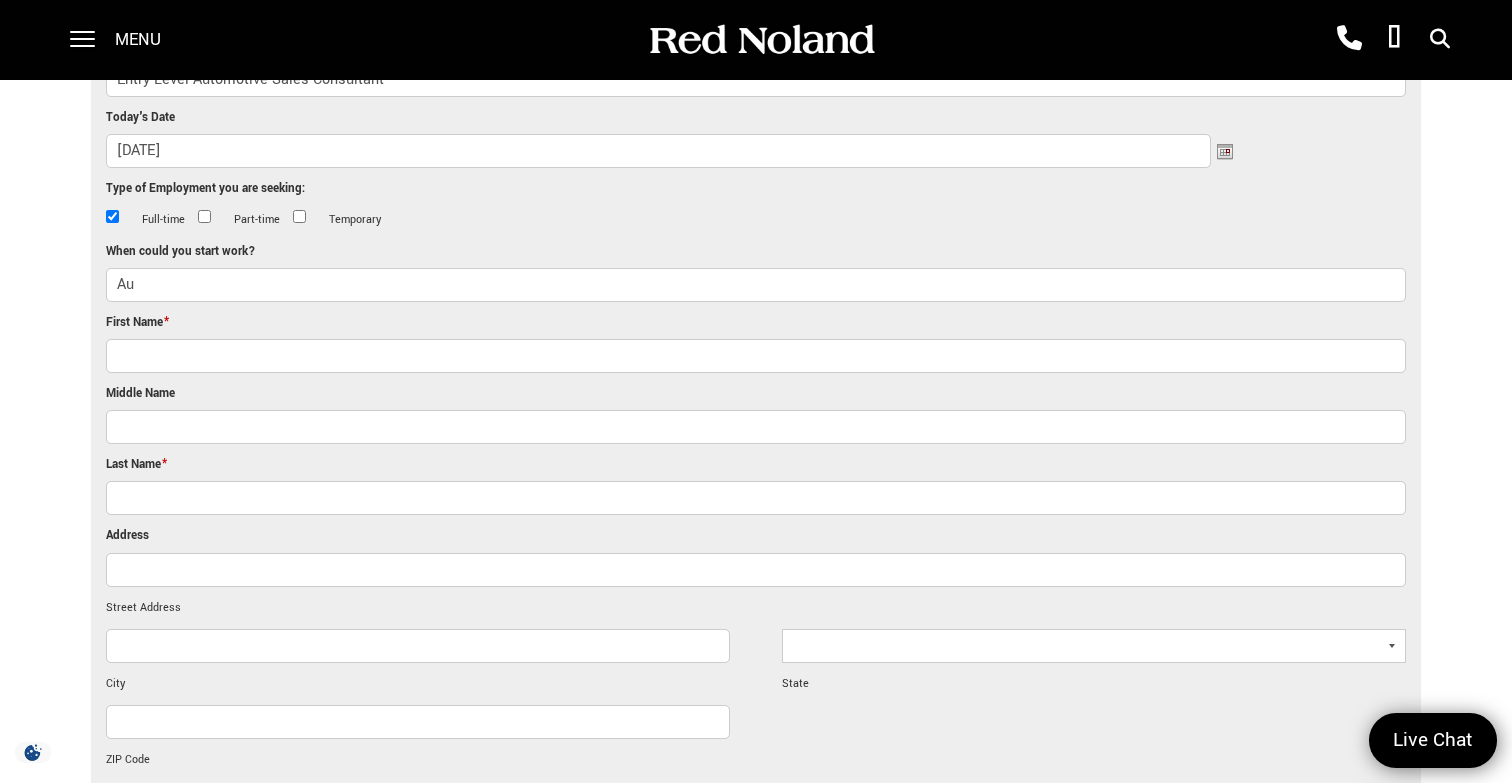type on "A" 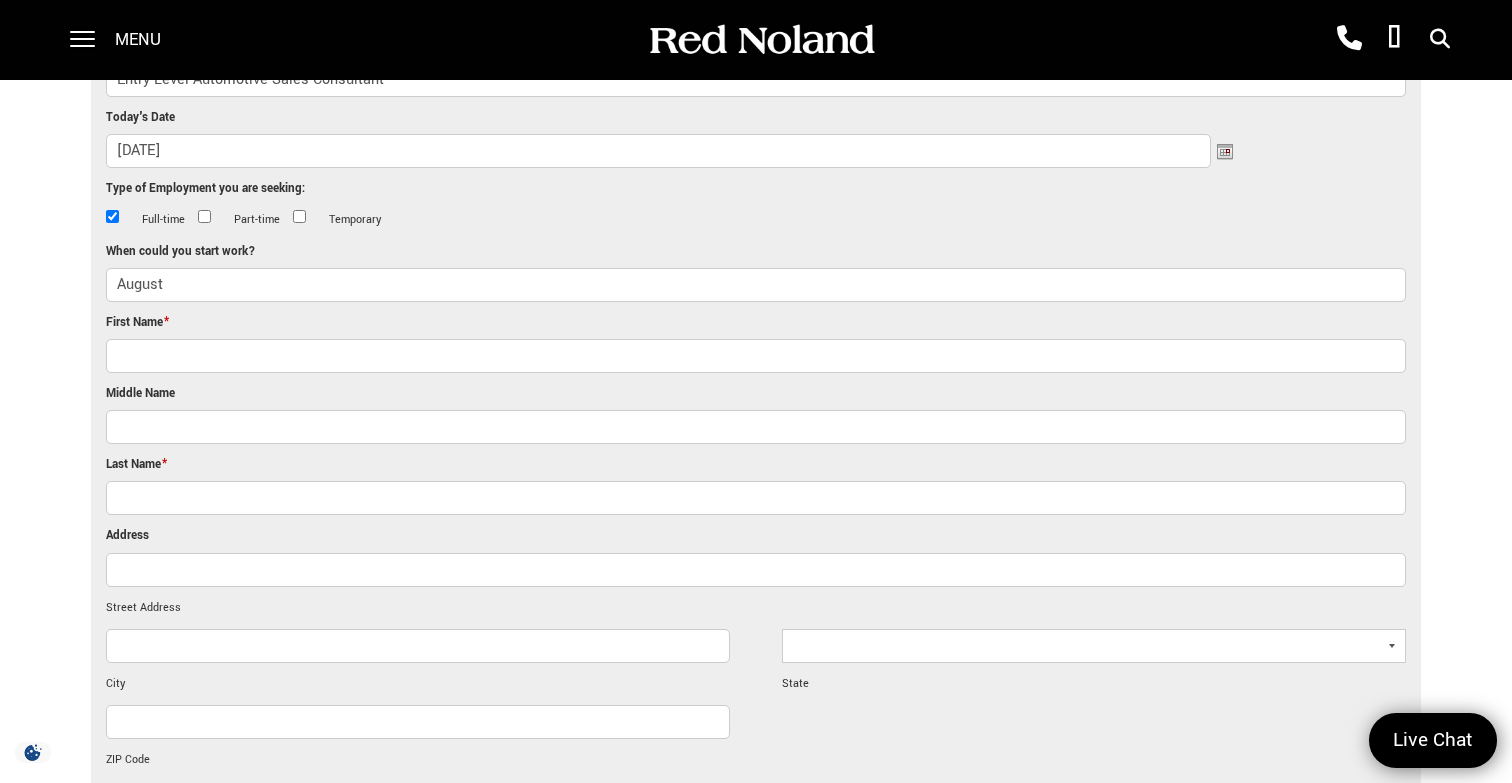 click on "August" at bounding box center [756, 285] 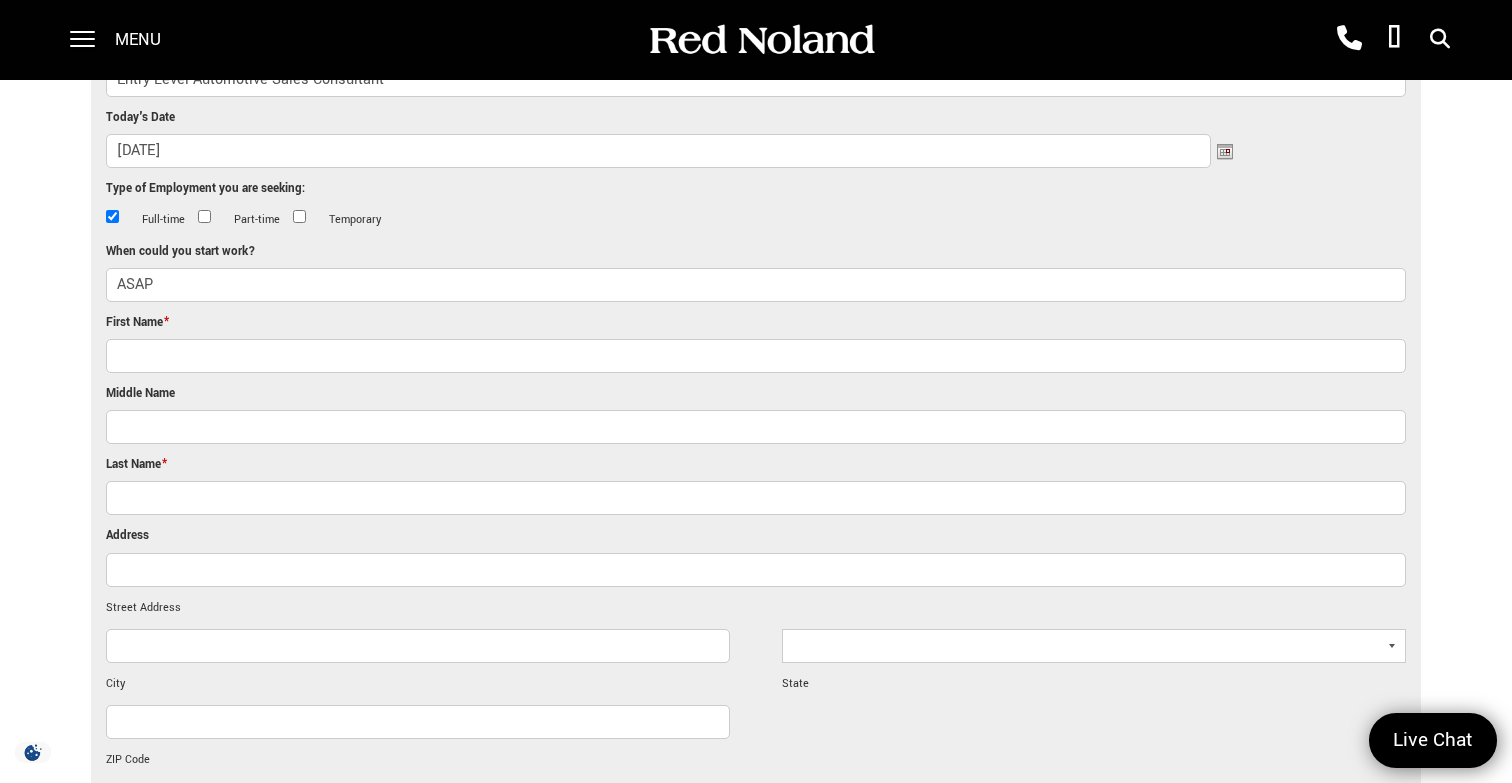 type on "ASAP" 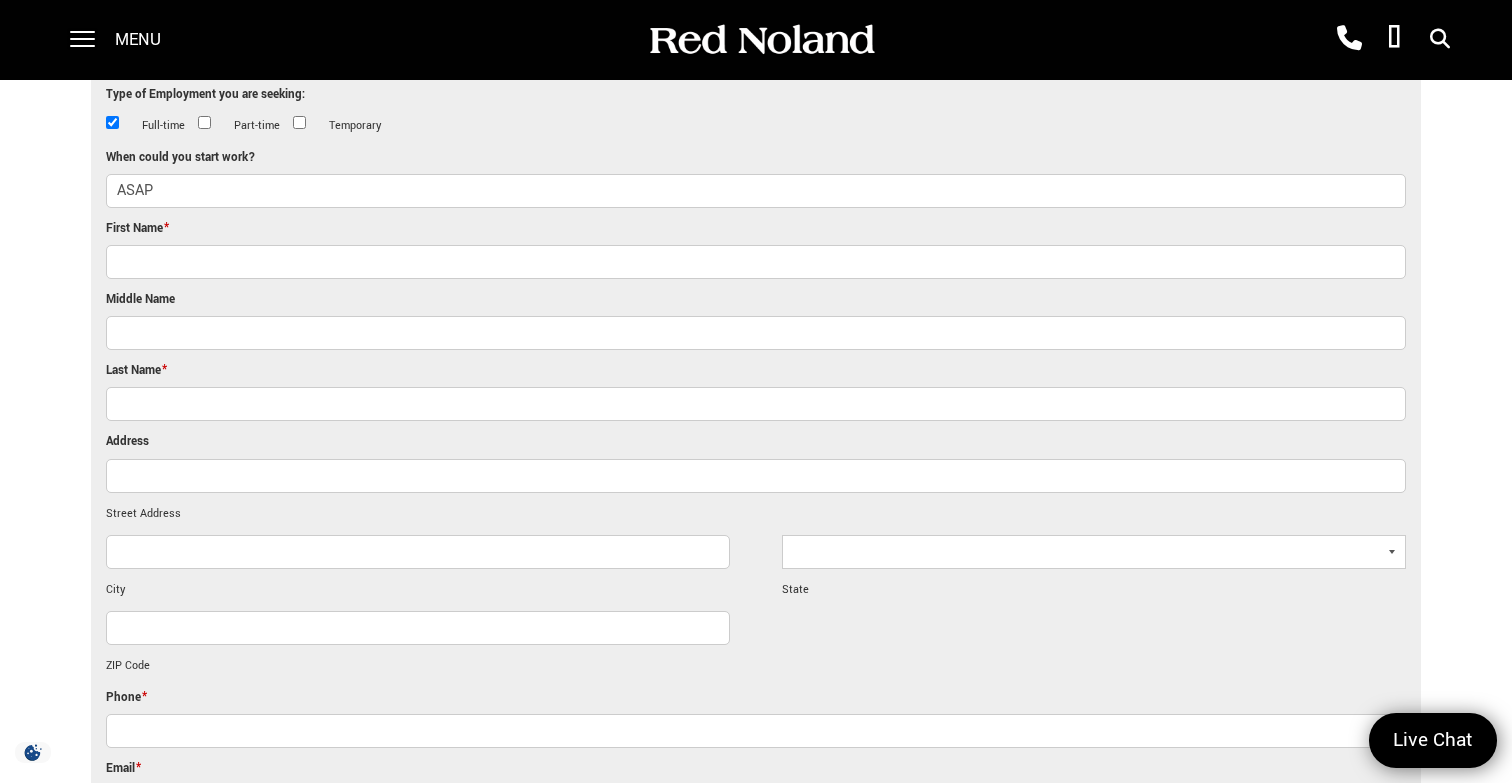 scroll, scrollTop: 751, scrollLeft: 0, axis: vertical 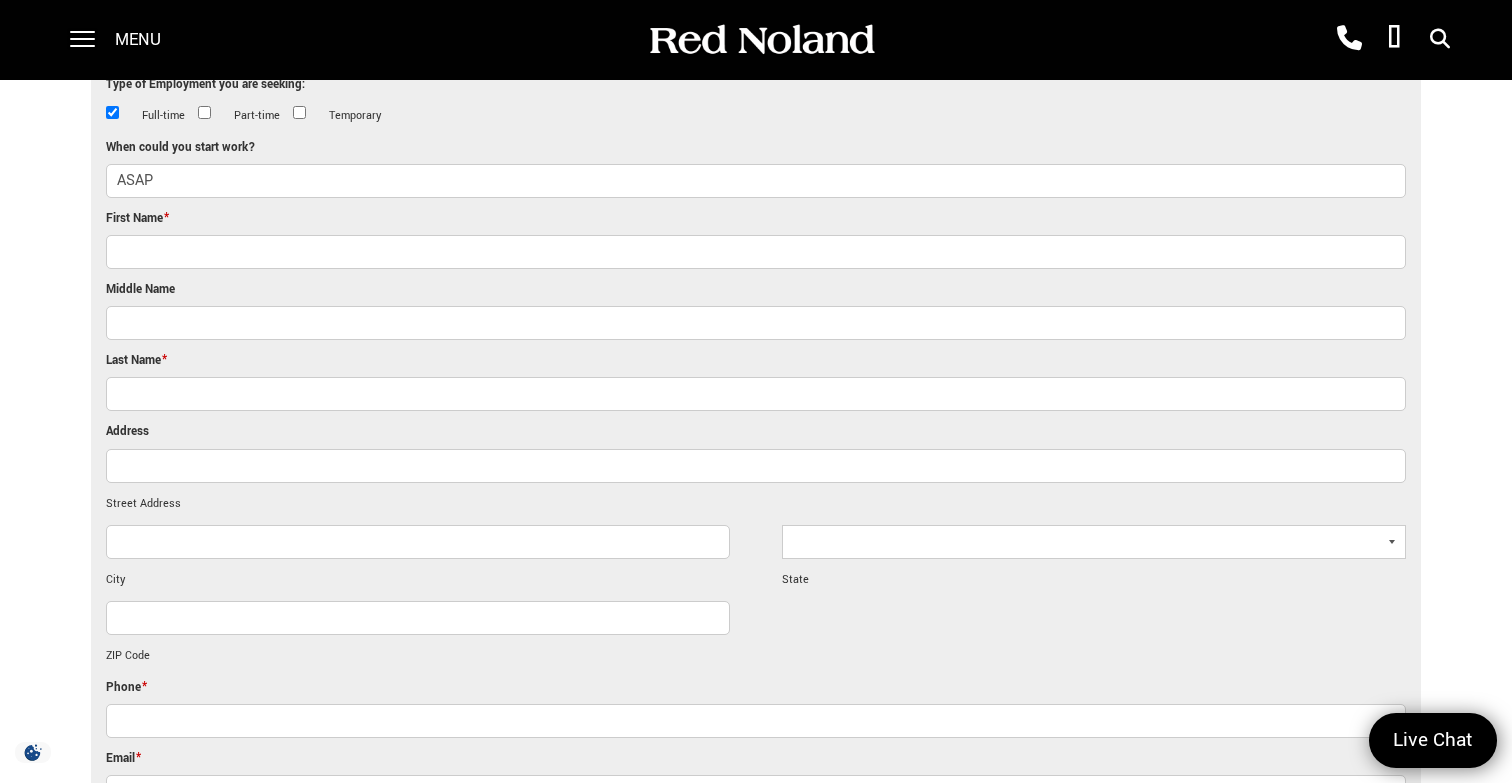 type on "g" 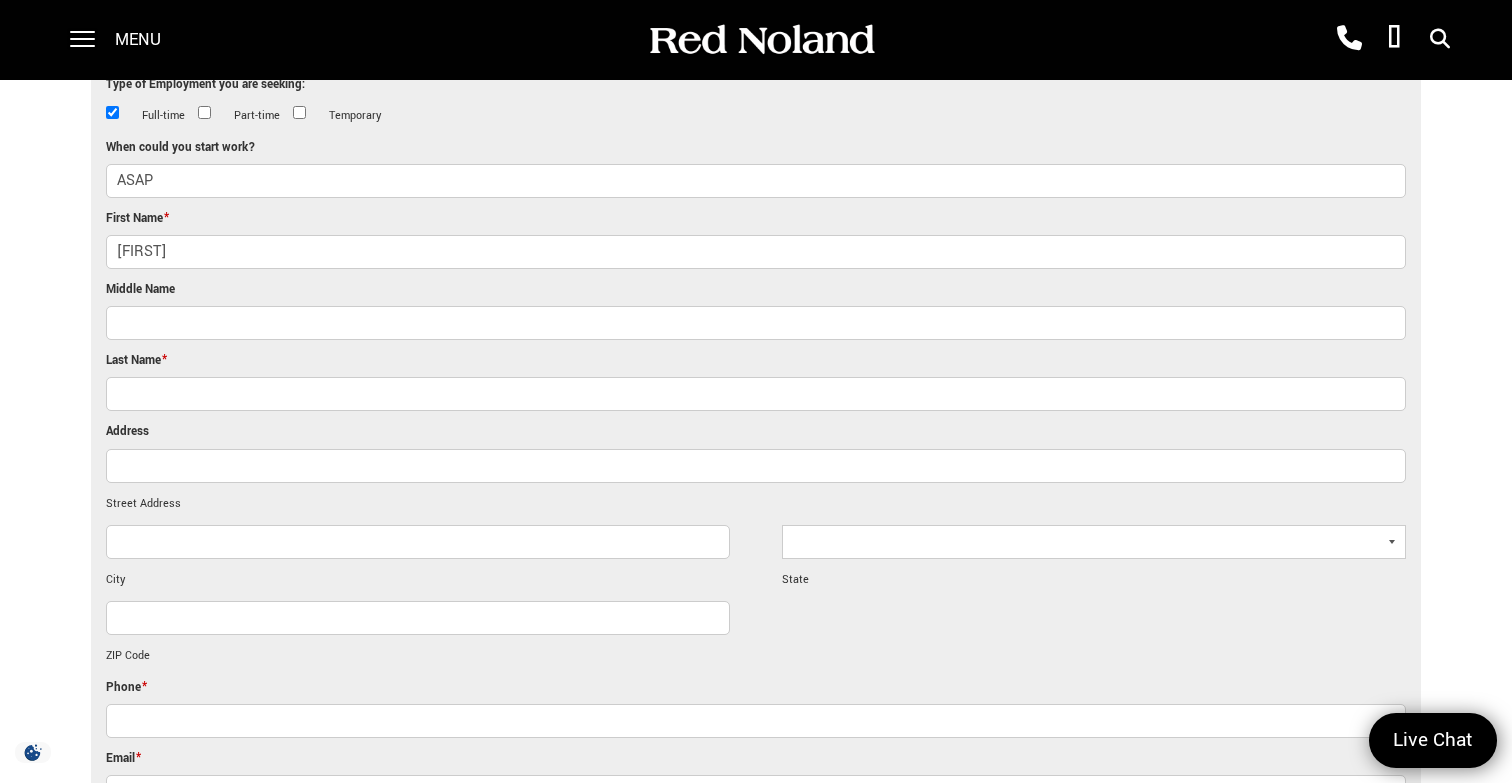 type on "Greyson" 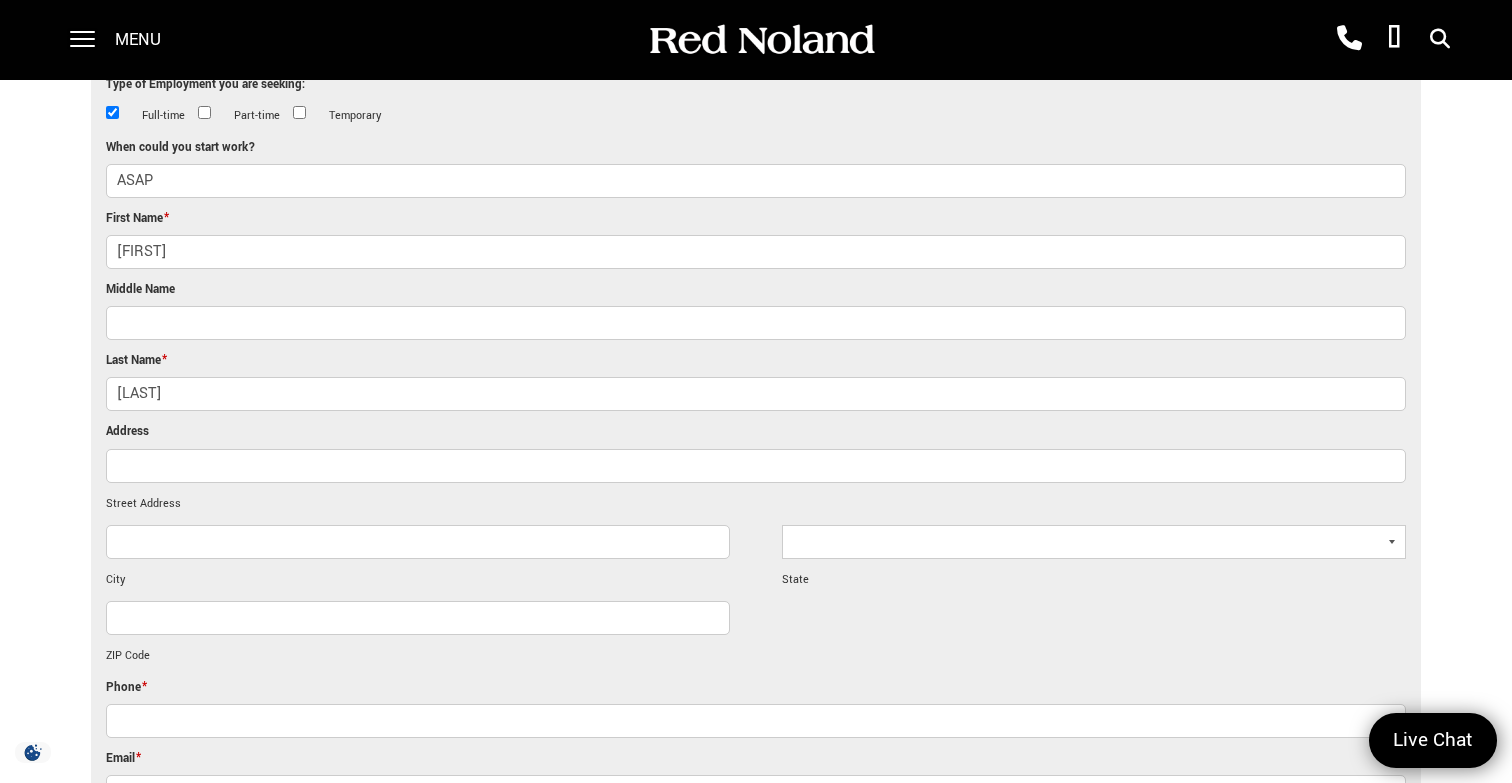 scroll, scrollTop: 816, scrollLeft: 0, axis: vertical 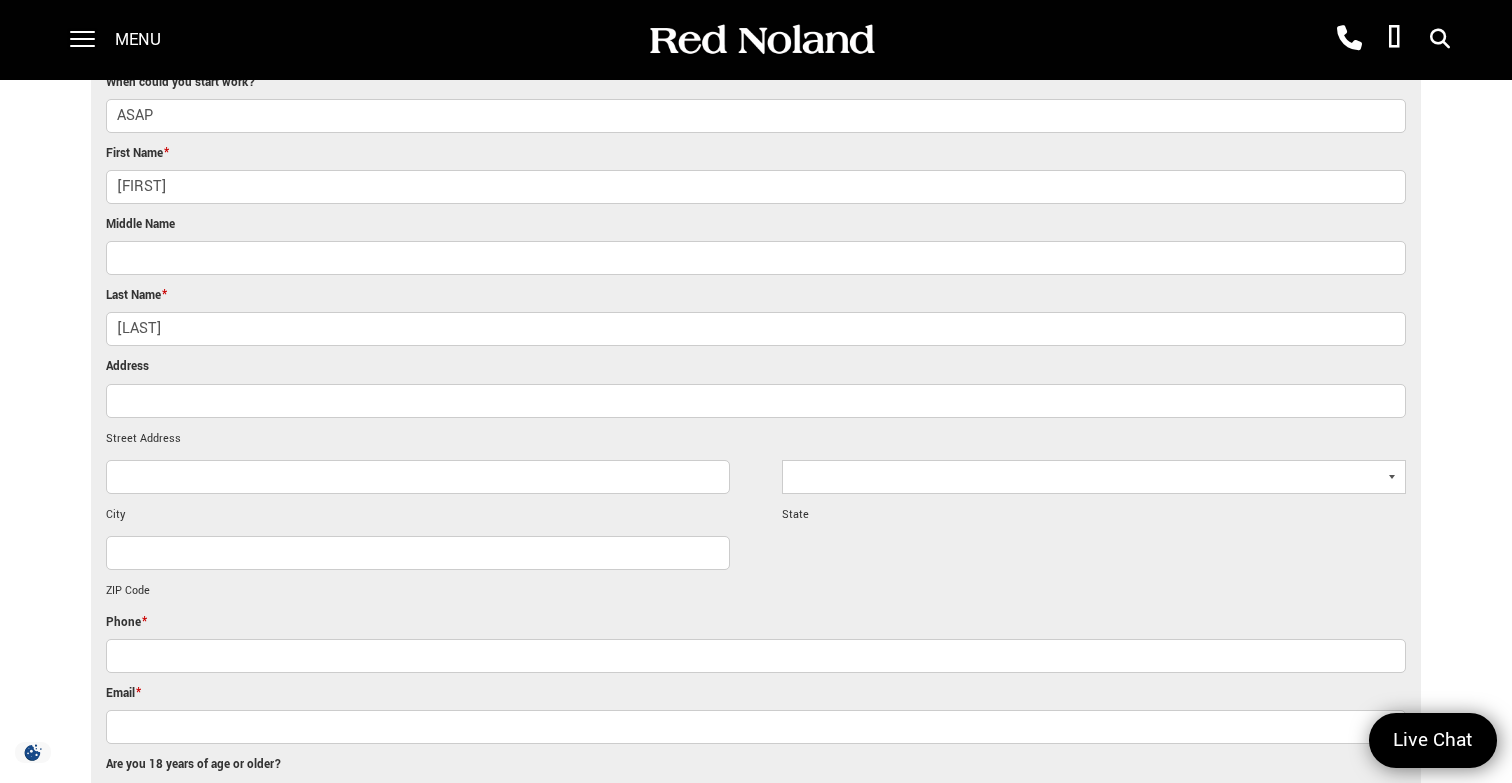 type on "Bruder" 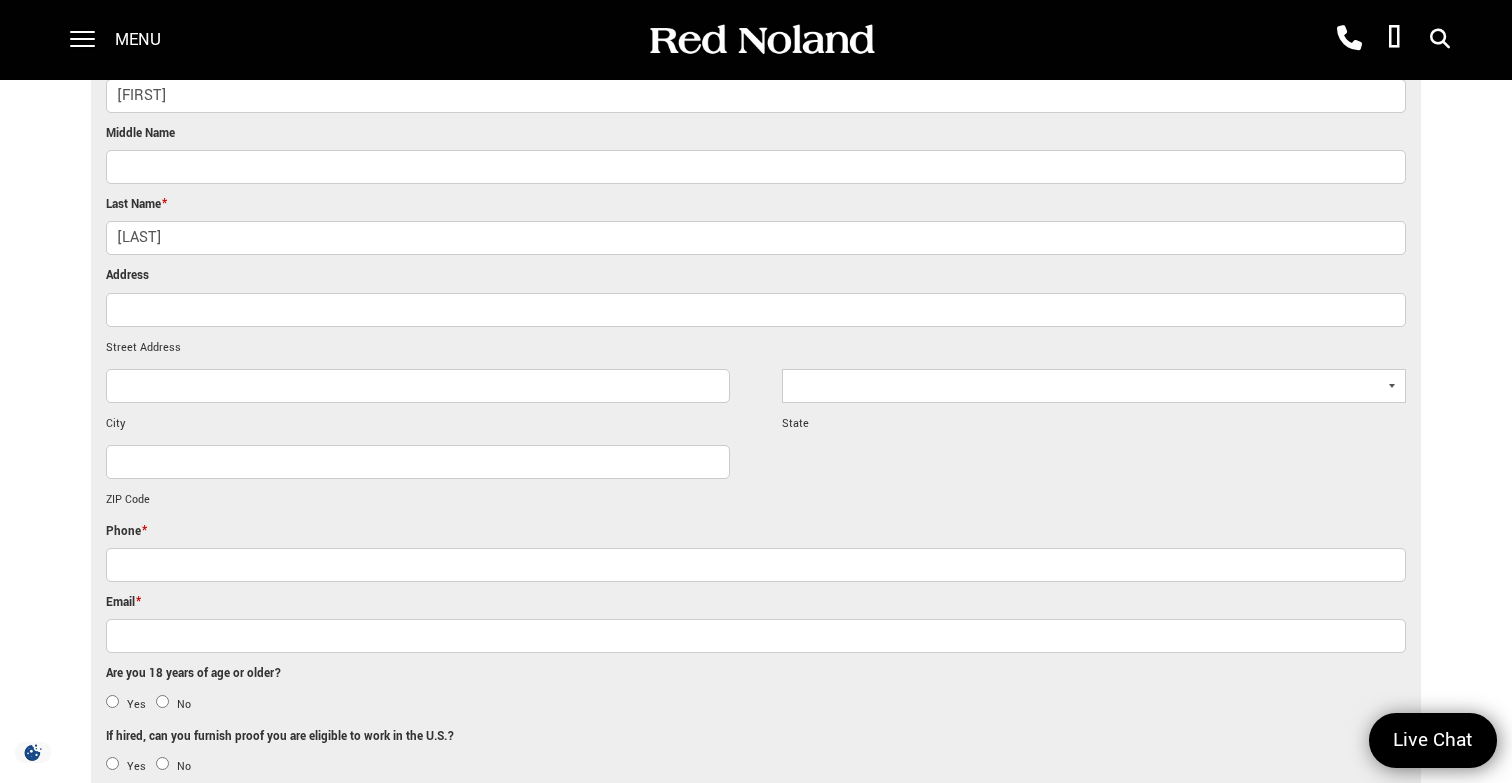 scroll, scrollTop: 918, scrollLeft: 0, axis: vertical 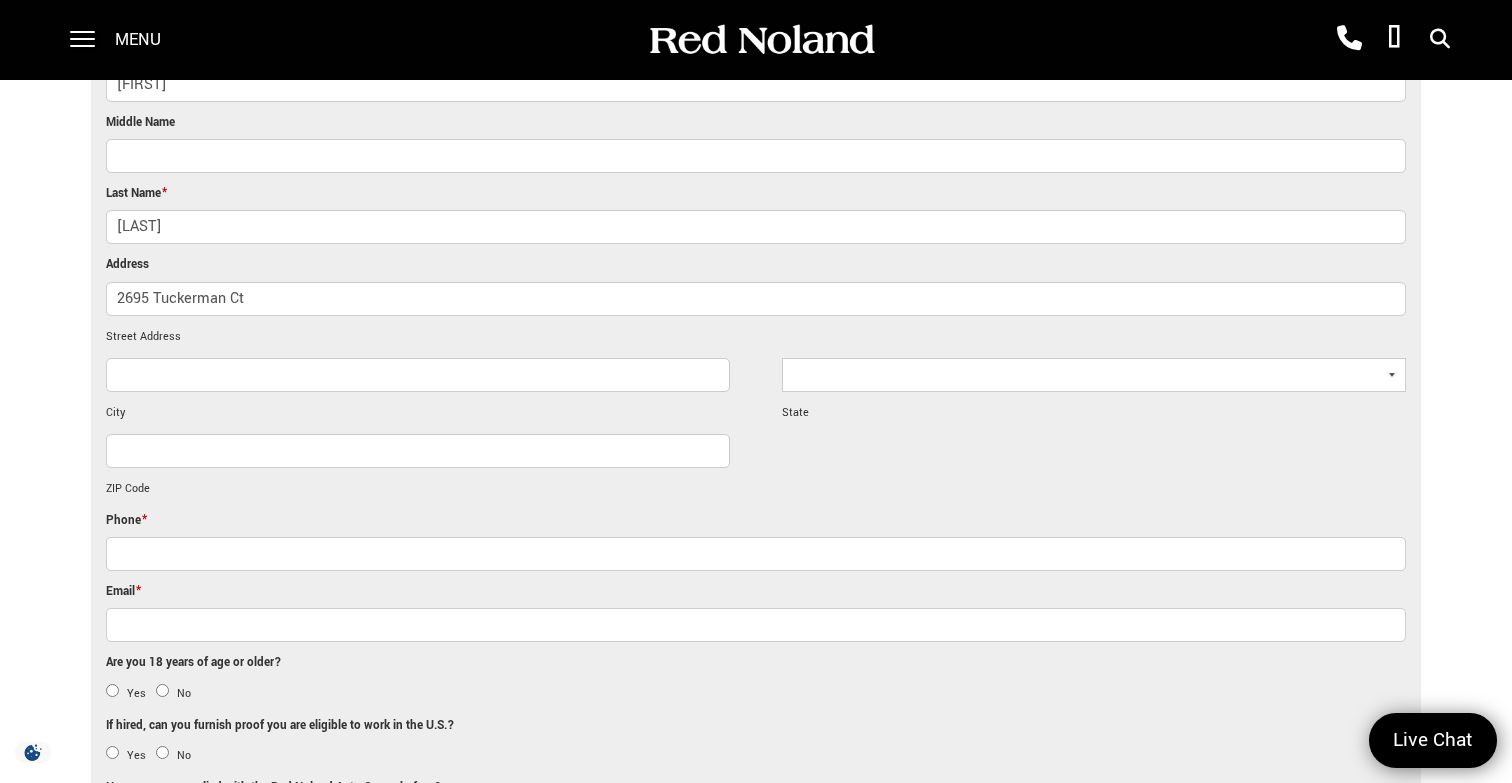 type on "2695 Tuckerman Ct" 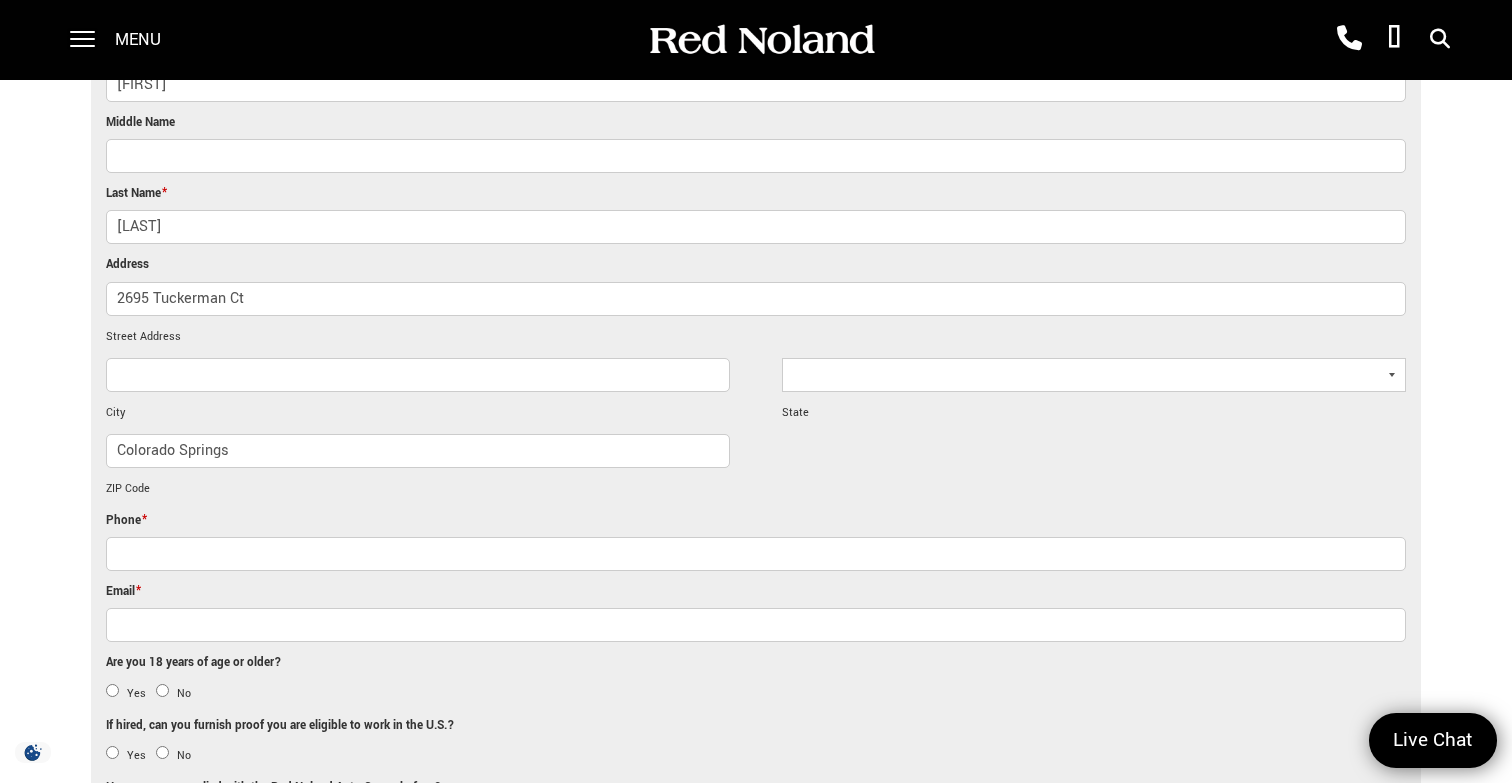 type on "Colorado Springs" 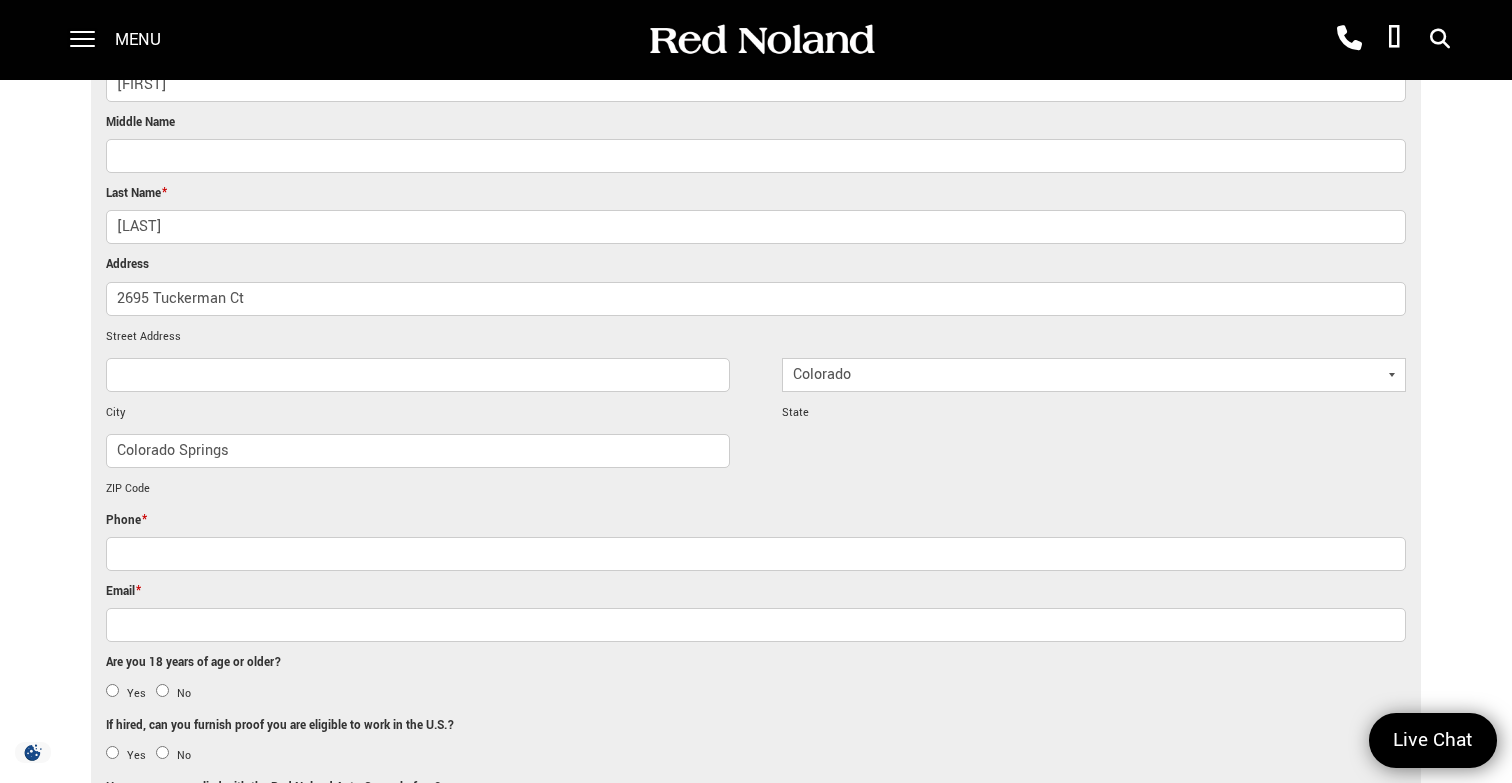 click on "Colorado" at bounding box center (0, 0) 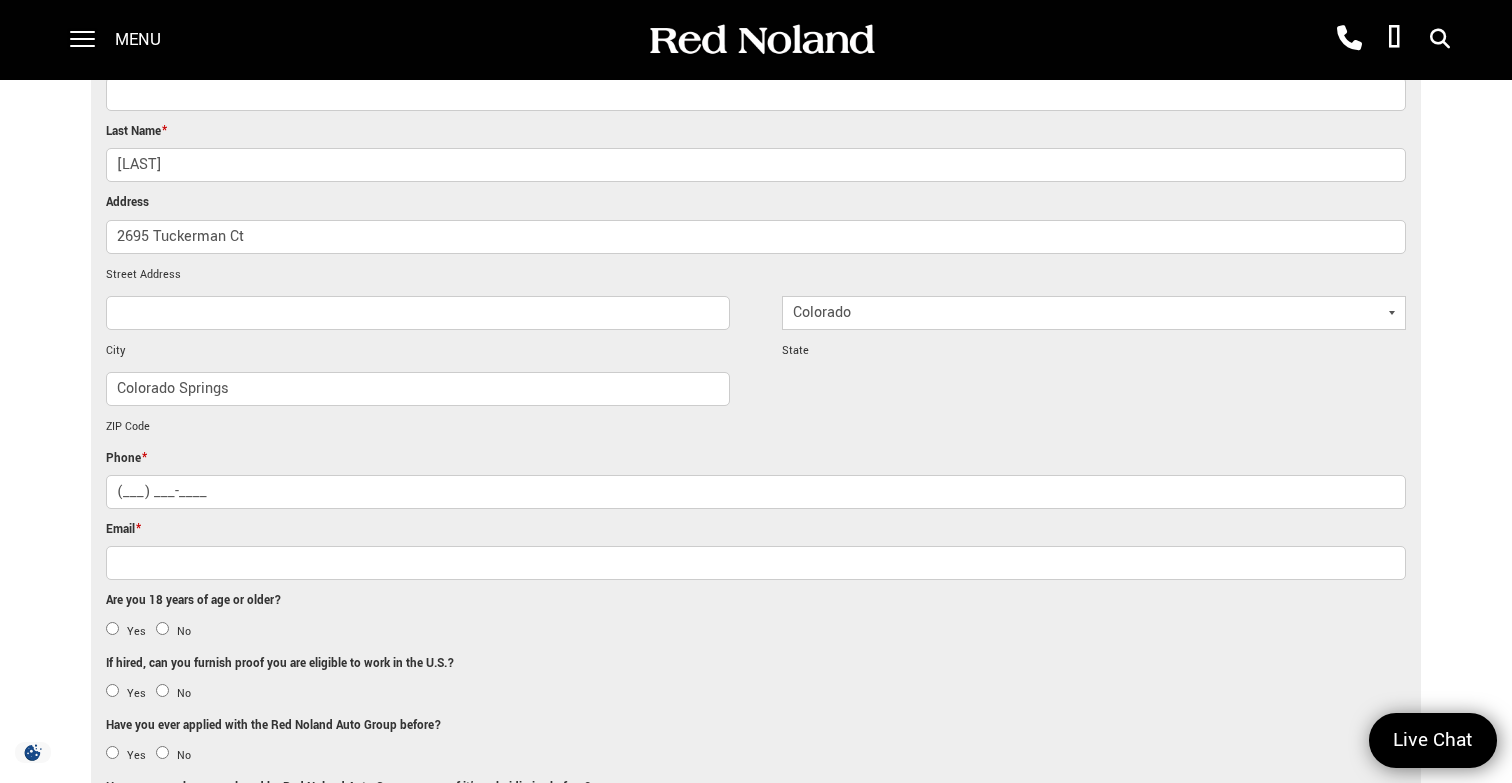 click on "(___) ___-____" at bounding box center (756, 492) 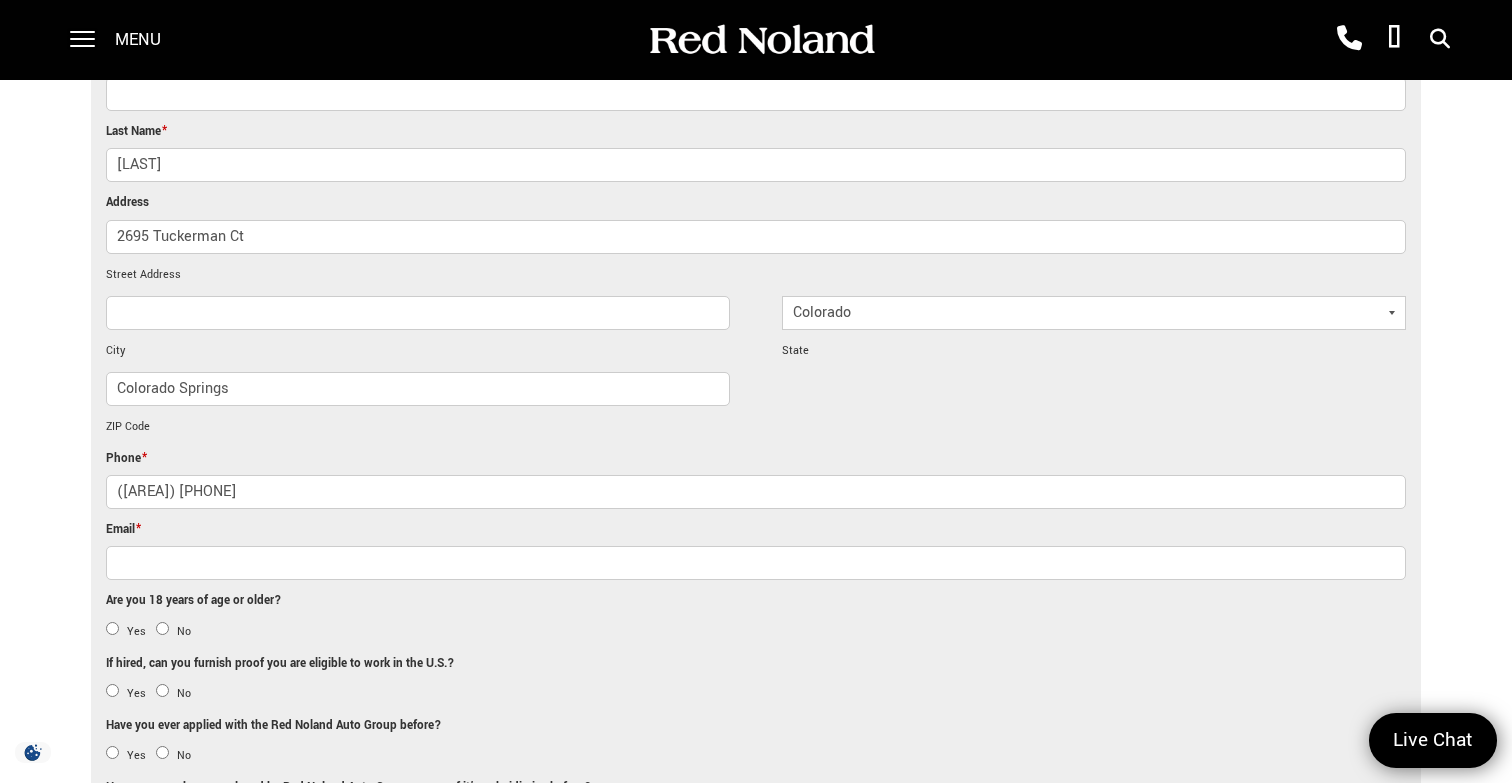 type on "(971) 337-6323" 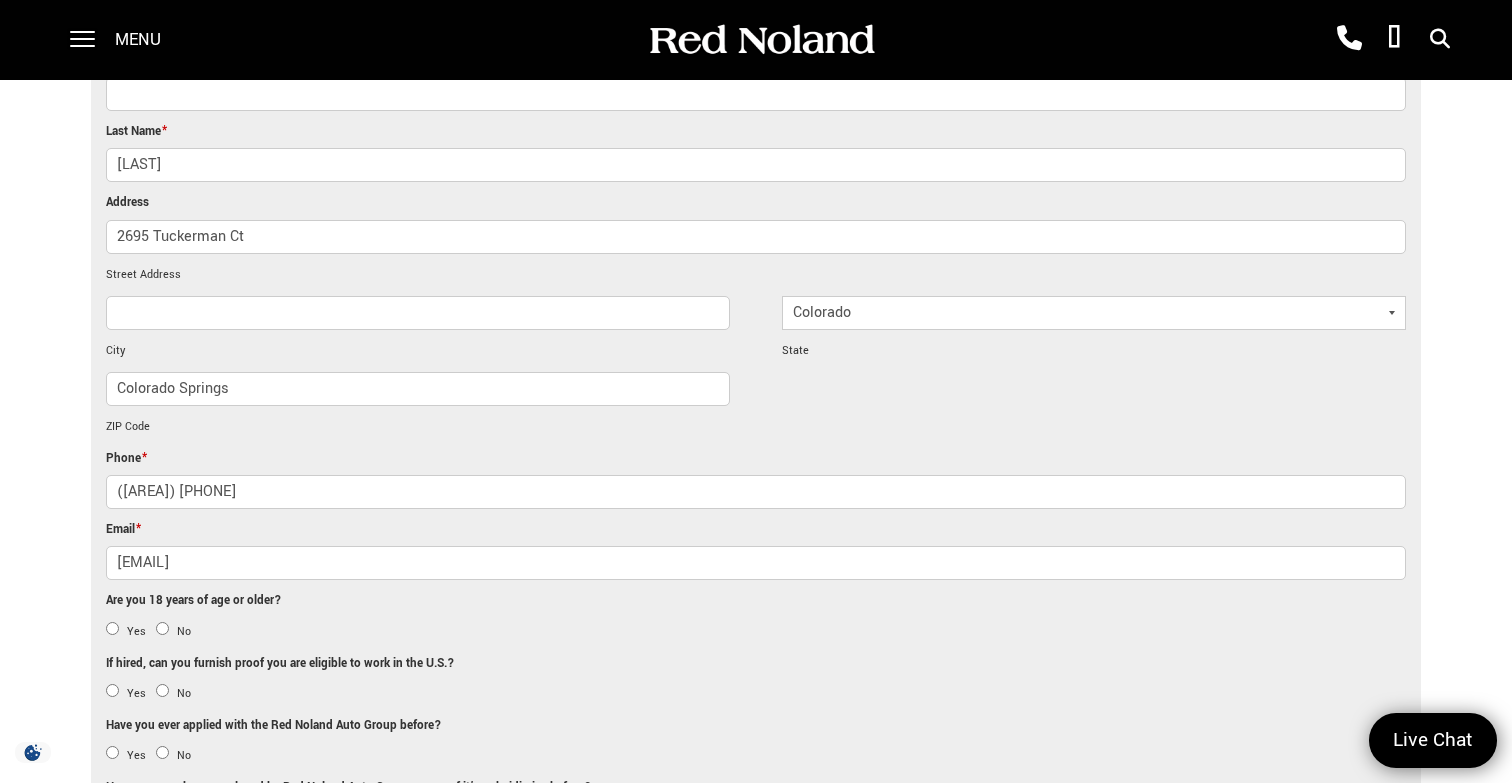 click on "ggbruder70" at bounding box center (756, 563) 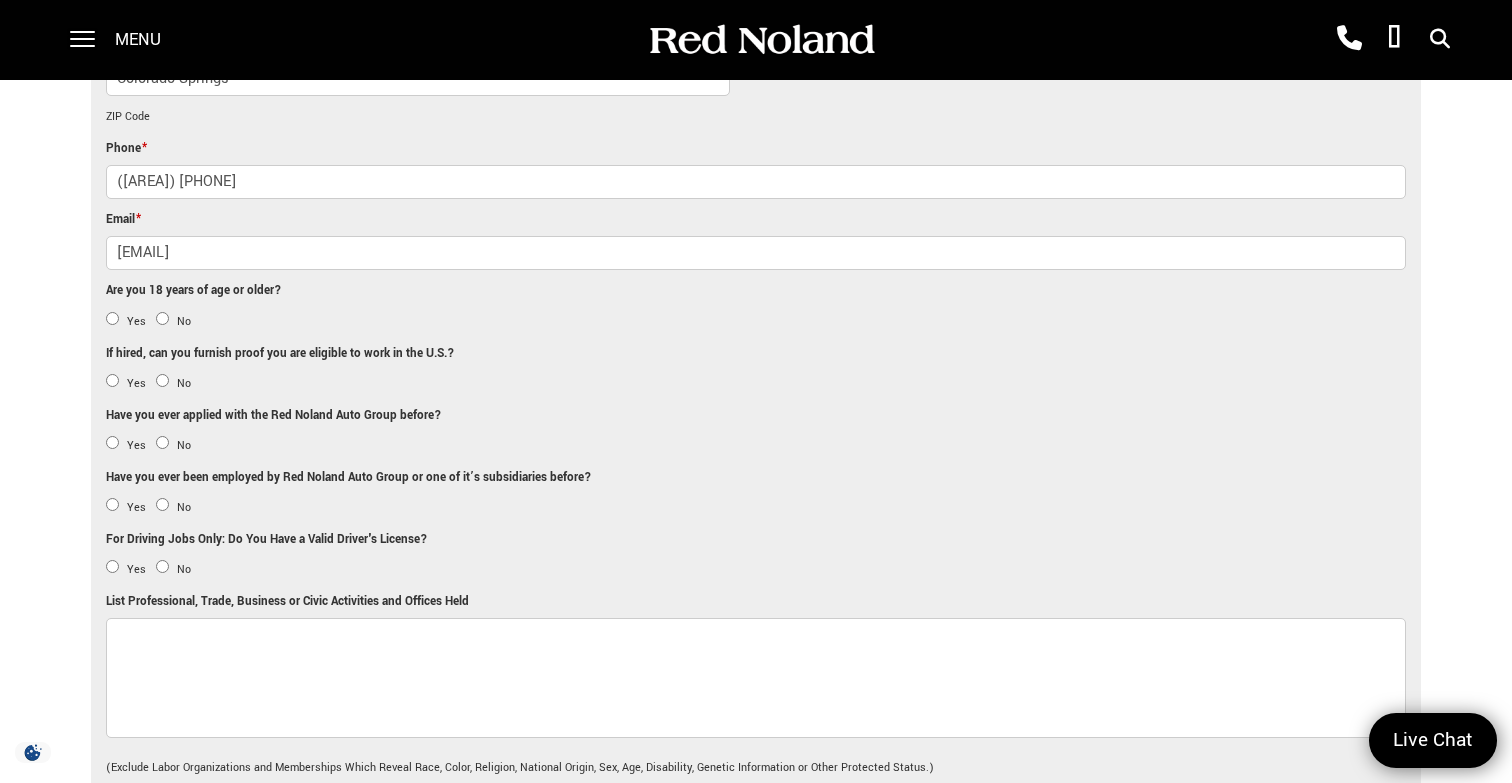 scroll, scrollTop: 1292, scrollLeft: 0, axis: vertical 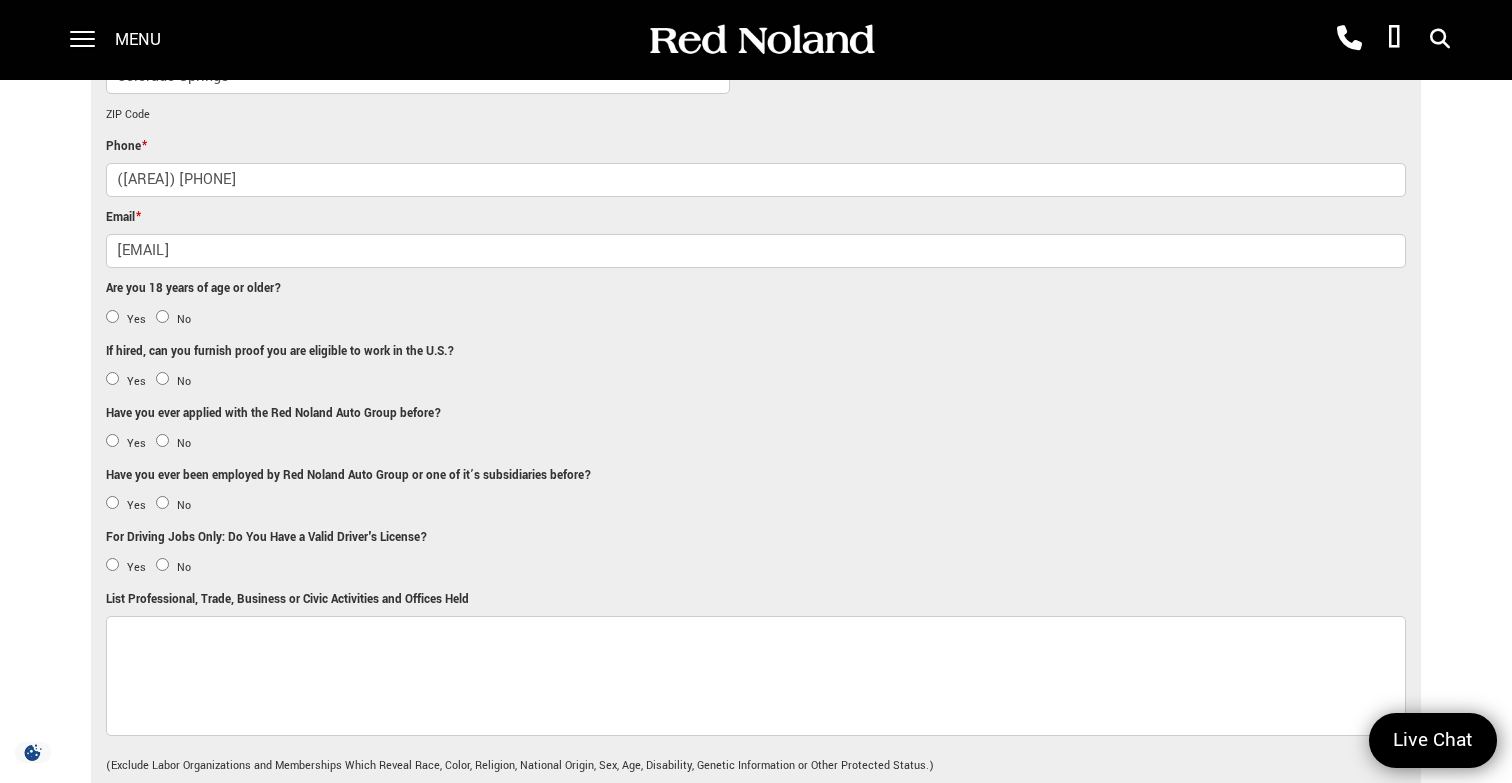 type on "ggbruder70@gmail.com" 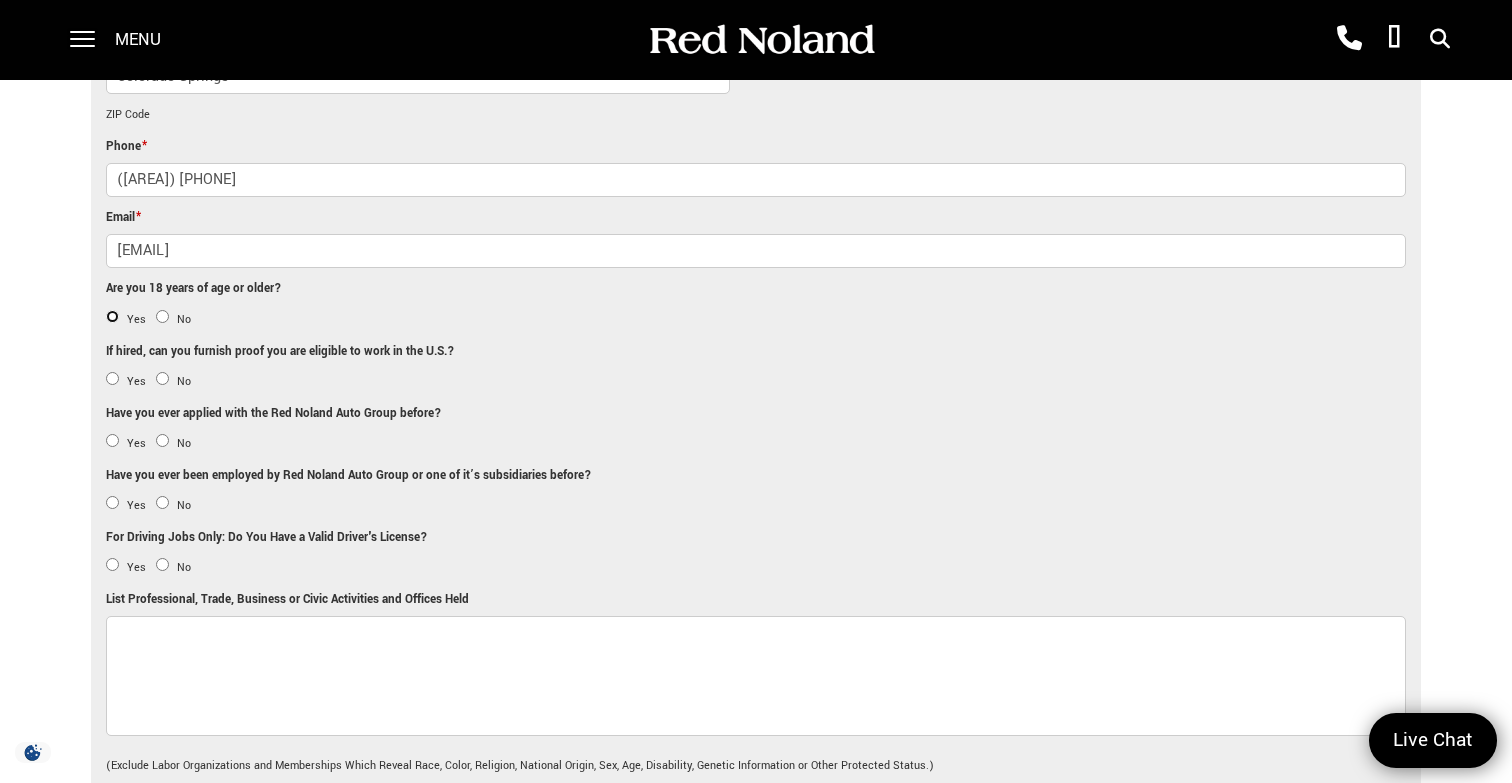 click on "Yes" at bounding box center (112, 316) 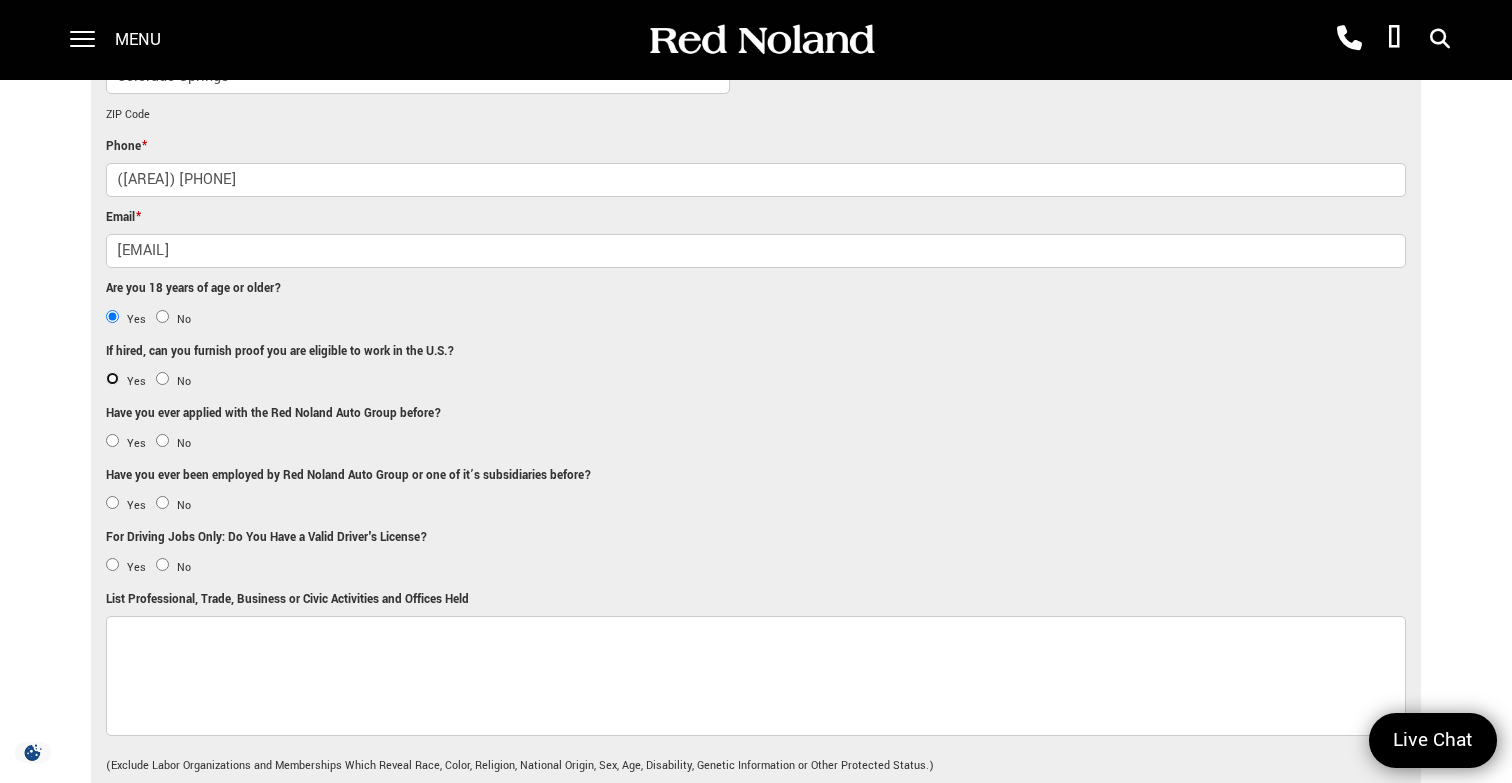 click on "Yes" at bounding box center (112, 378) 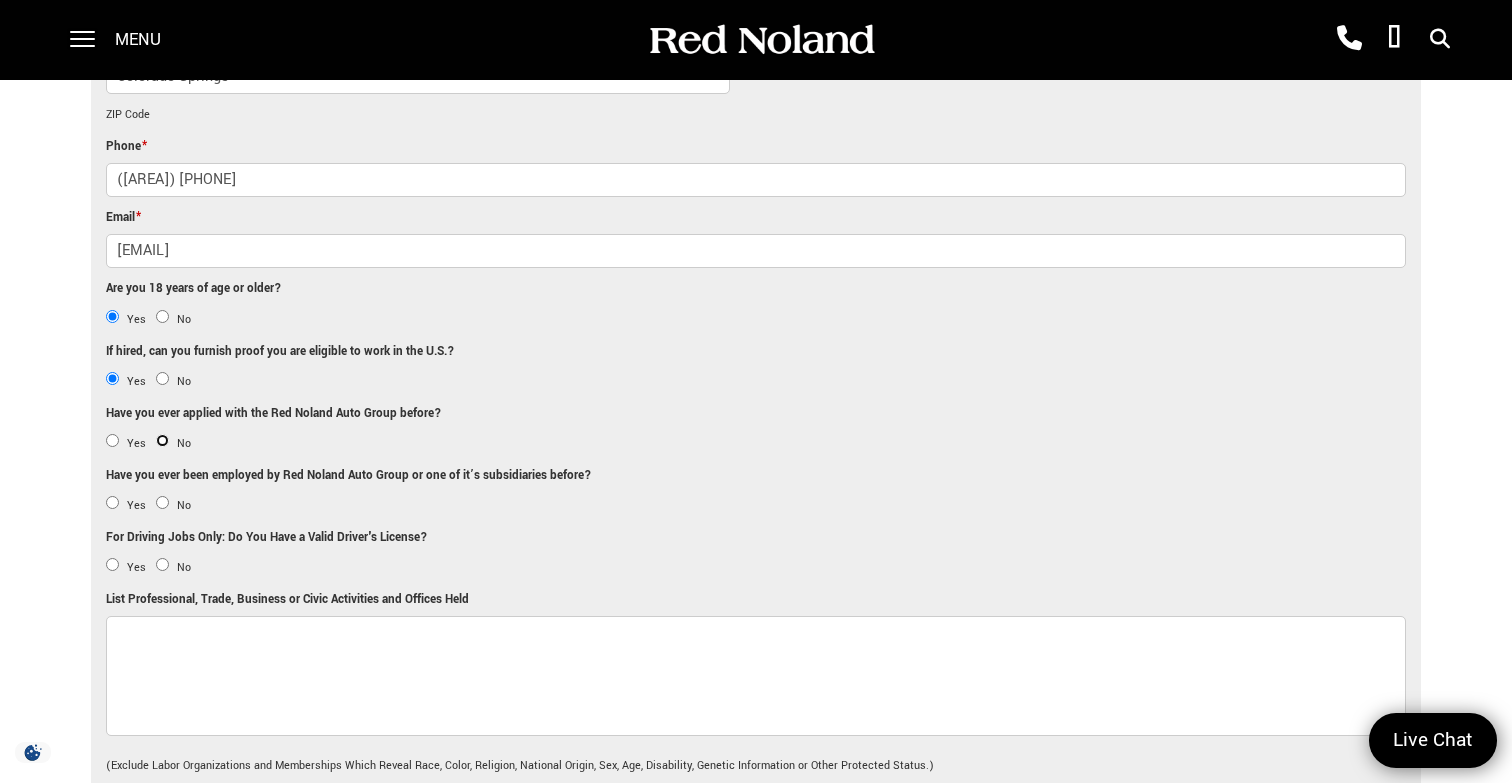 click on "No" at bounding box center [162, 440] 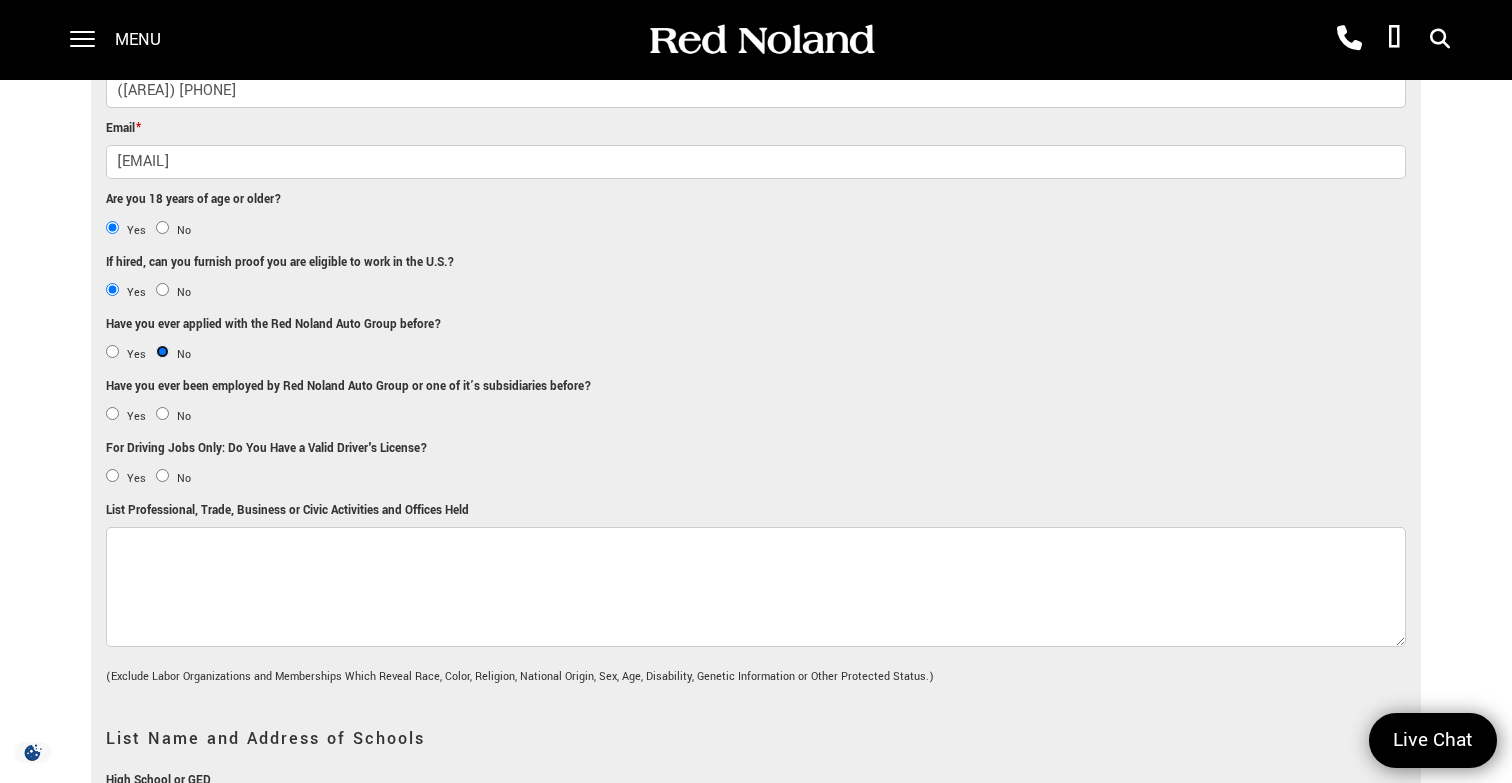 scroll, scrollTop: 1391, scrollLeft: 0, axis: vertical 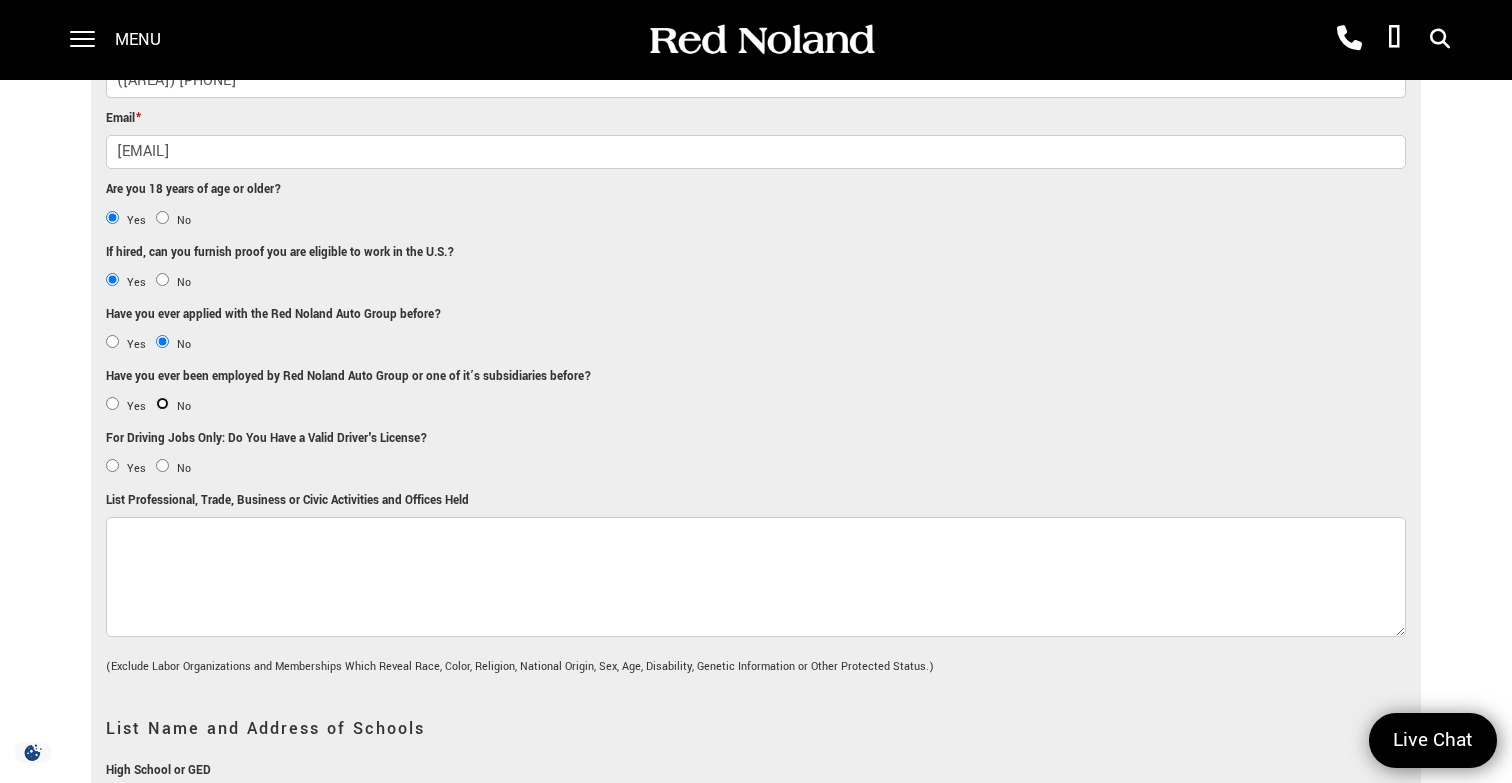 click on "No" at bounding box center [162, 403] 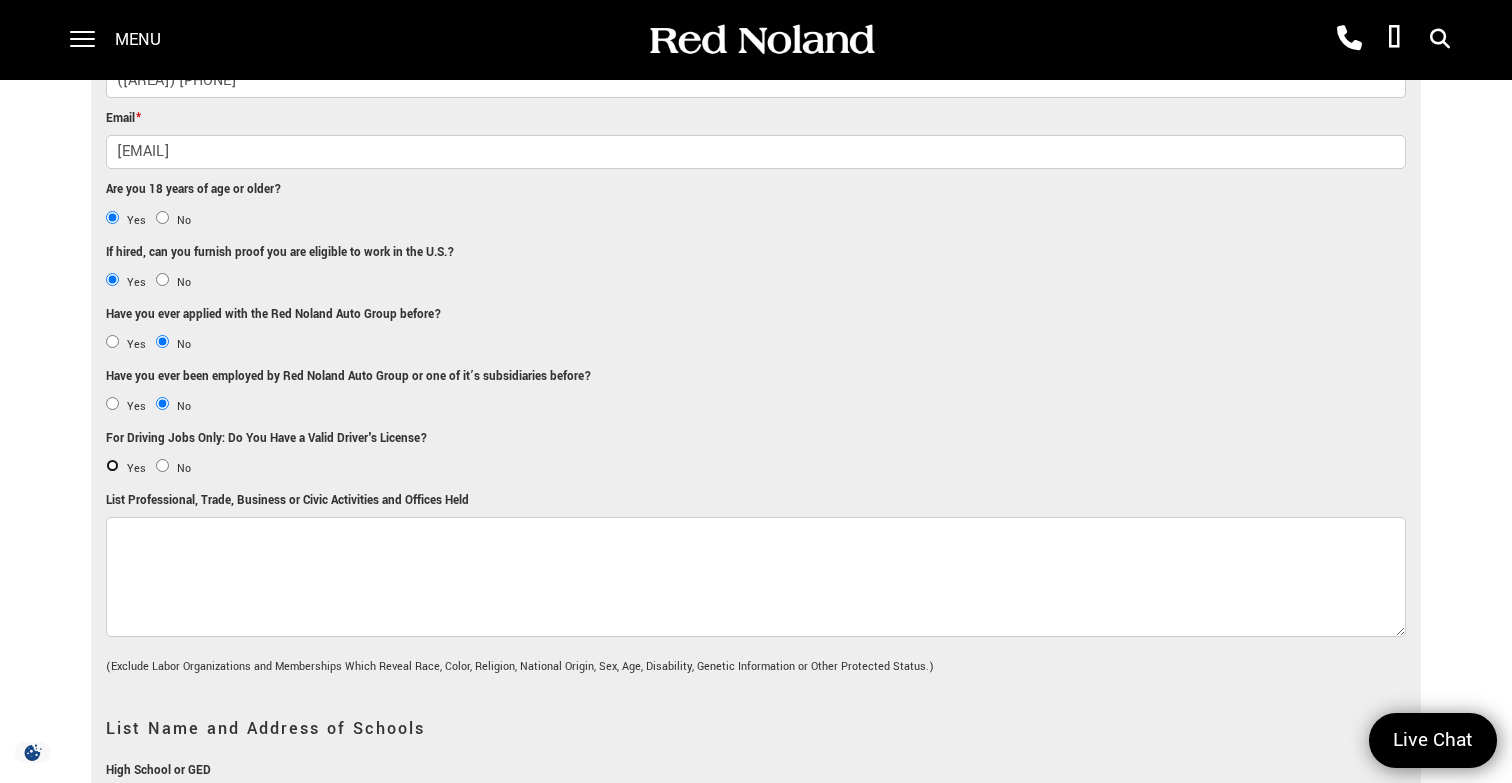 click on "Yes" at bounding box center (112, 465) 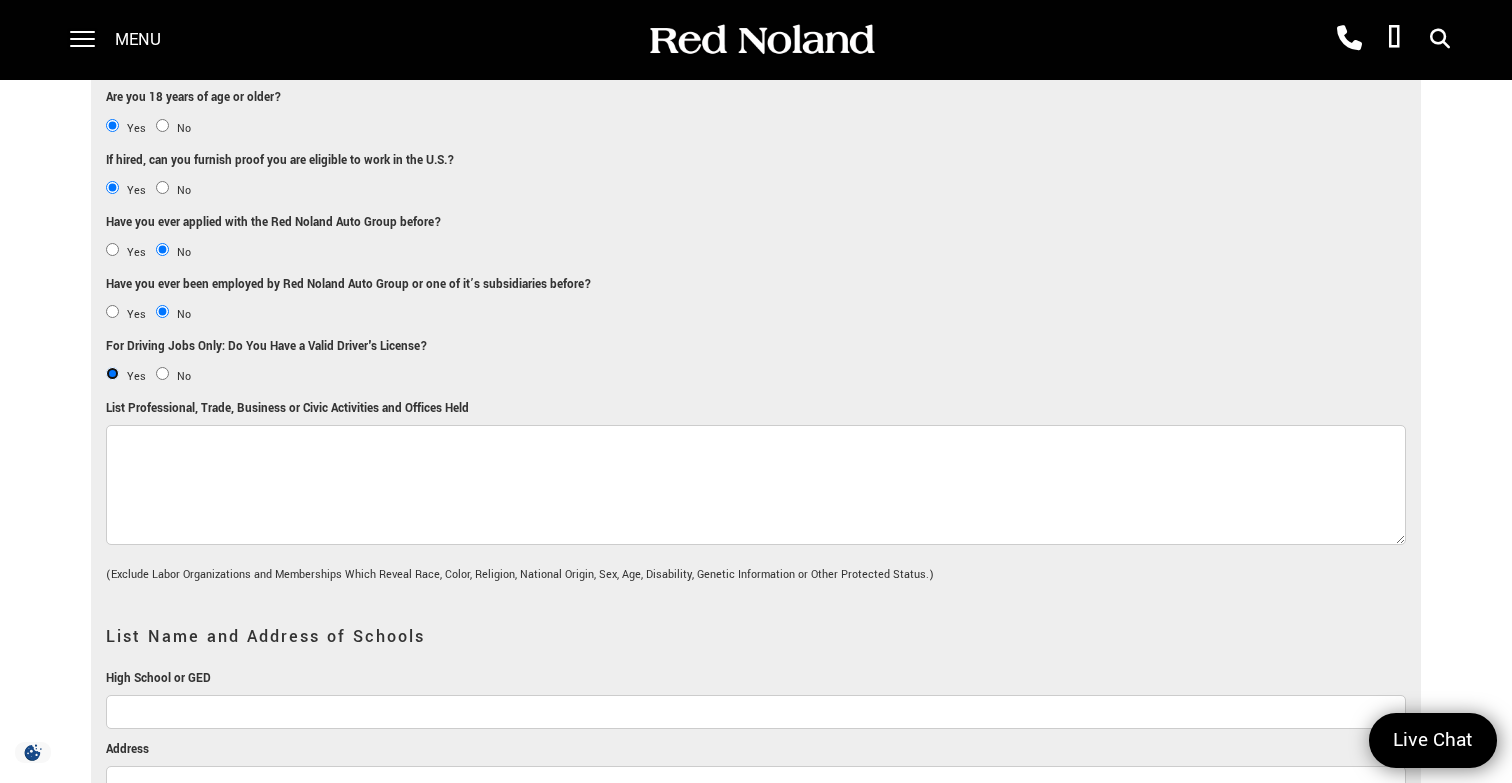 scroll, scrollTop: 1502, scrollLeft: 0, axis: vertical 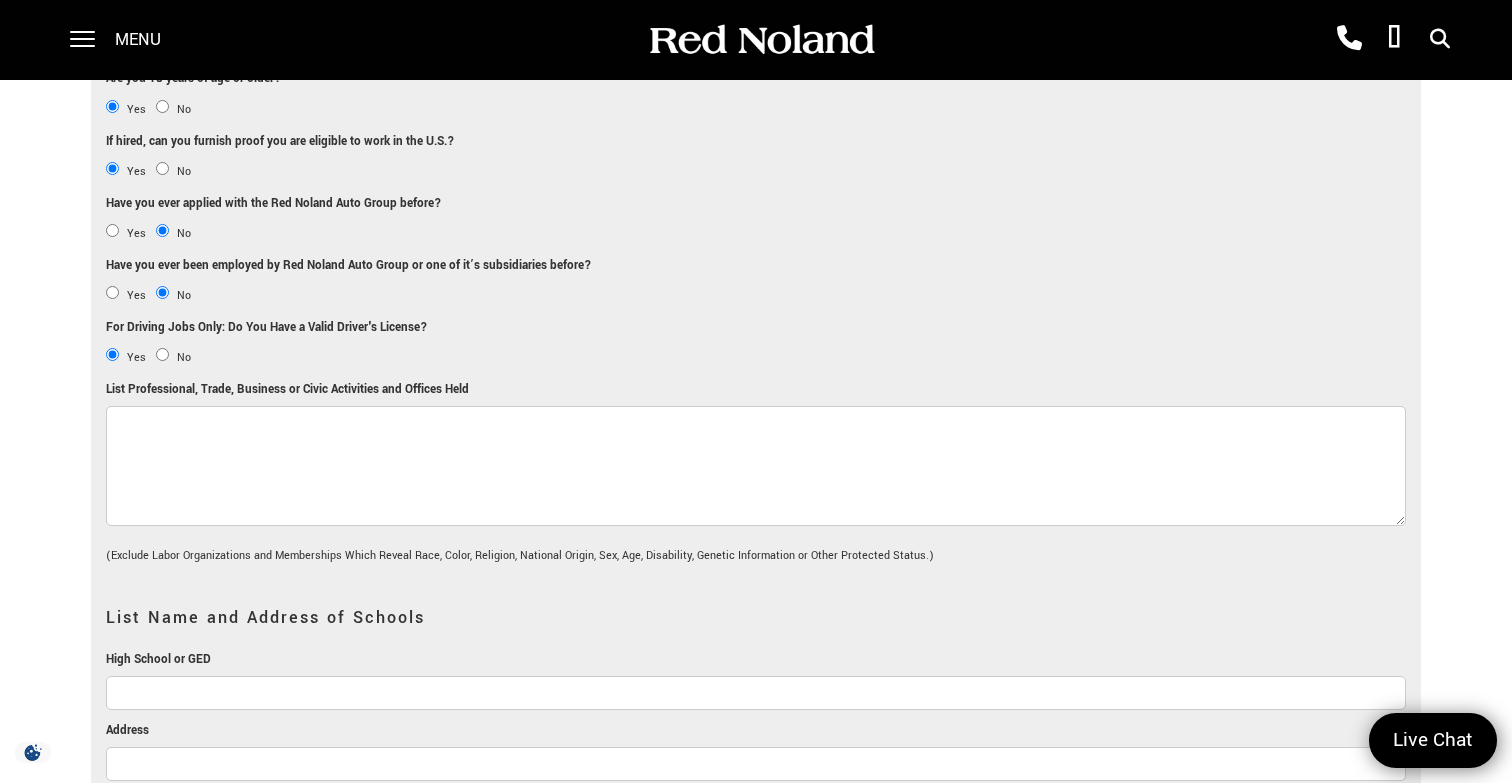 click on "List Professional, Trade, Business or Civic Activities and Offices Held" at bounding box center (756, 466) 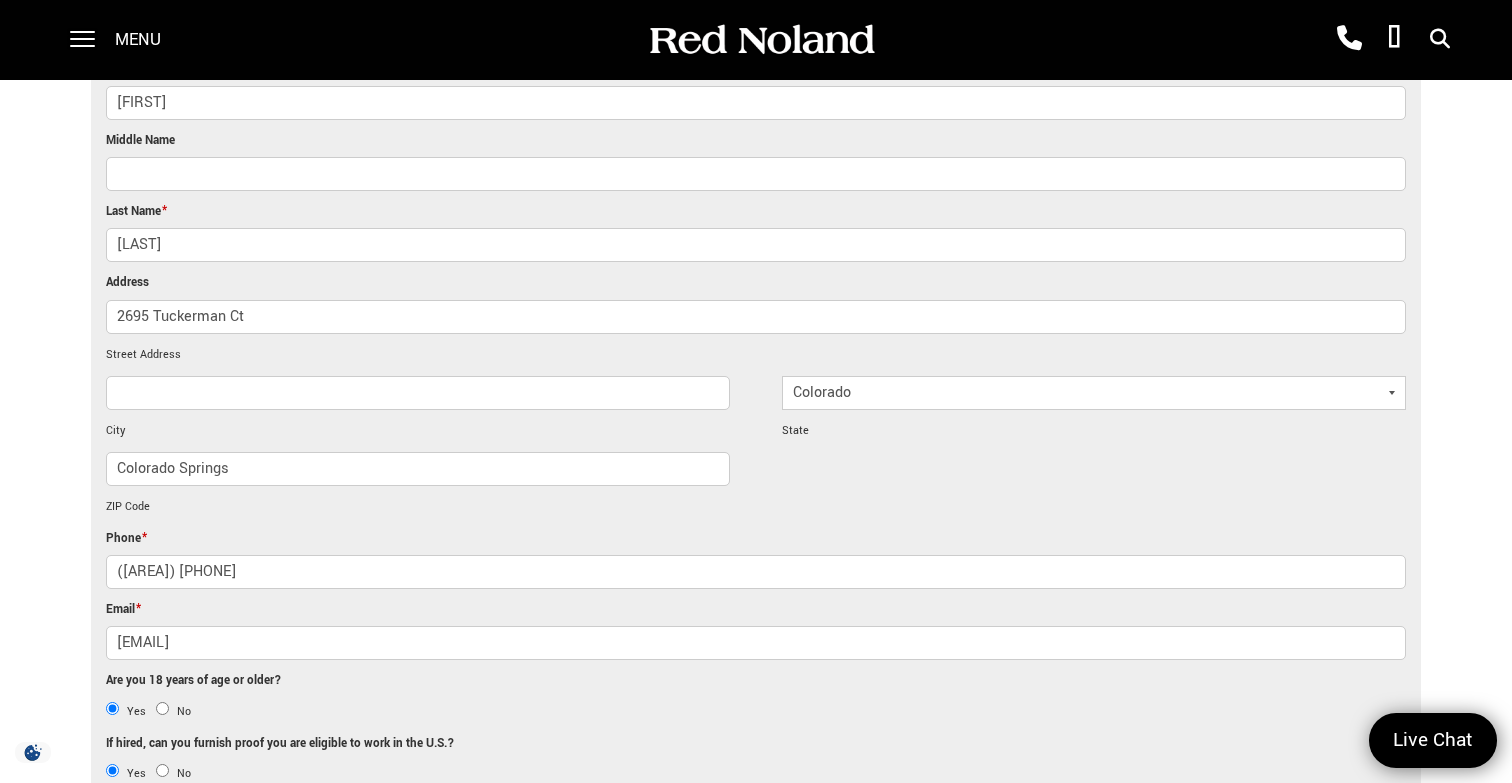 scroll, scrollTop: 912, scrollLeft: 0, axis: vertical 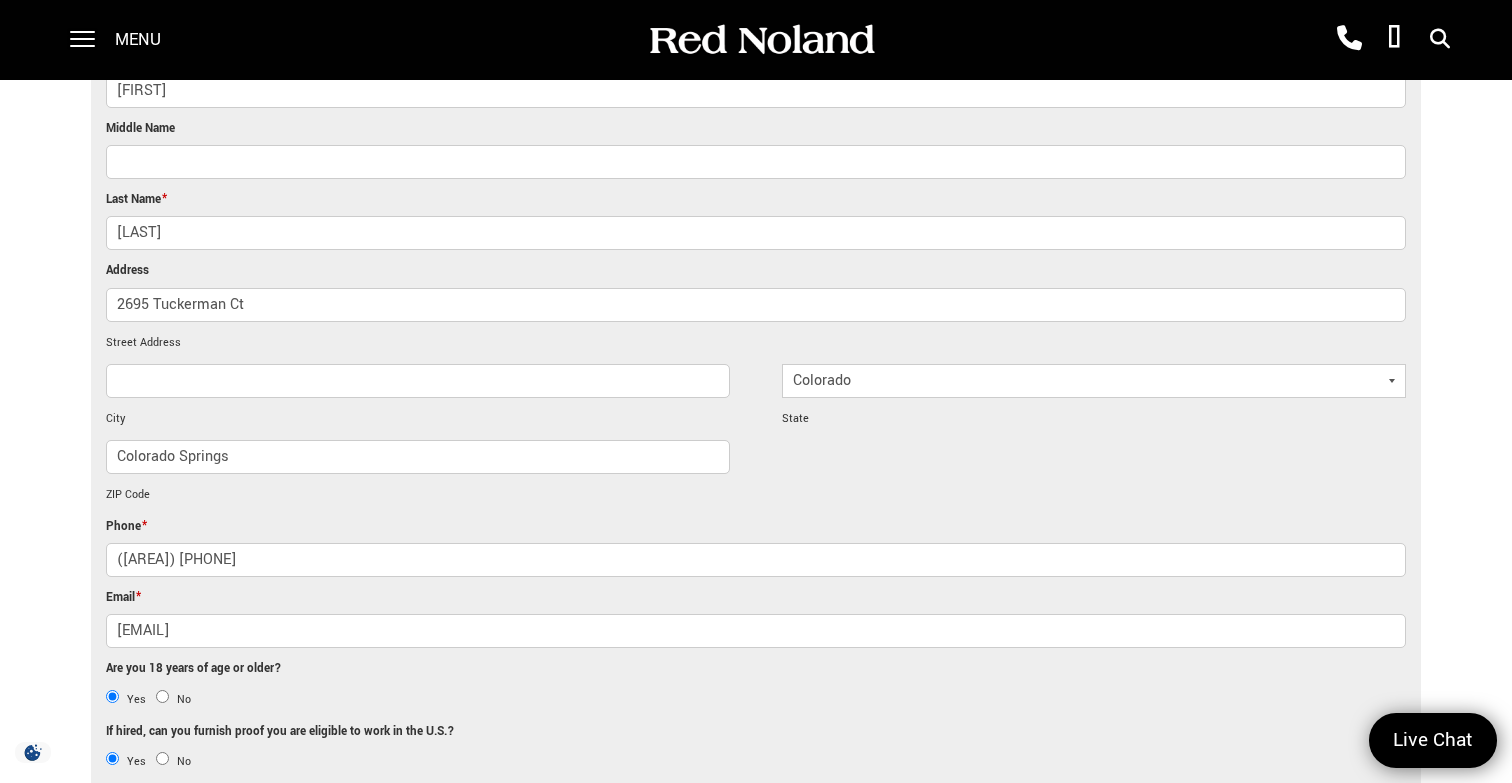 drag, startPoint x: 272, startPoint y: 304, endPoint x: 85, endPoint y: 300, distance: 187.04277 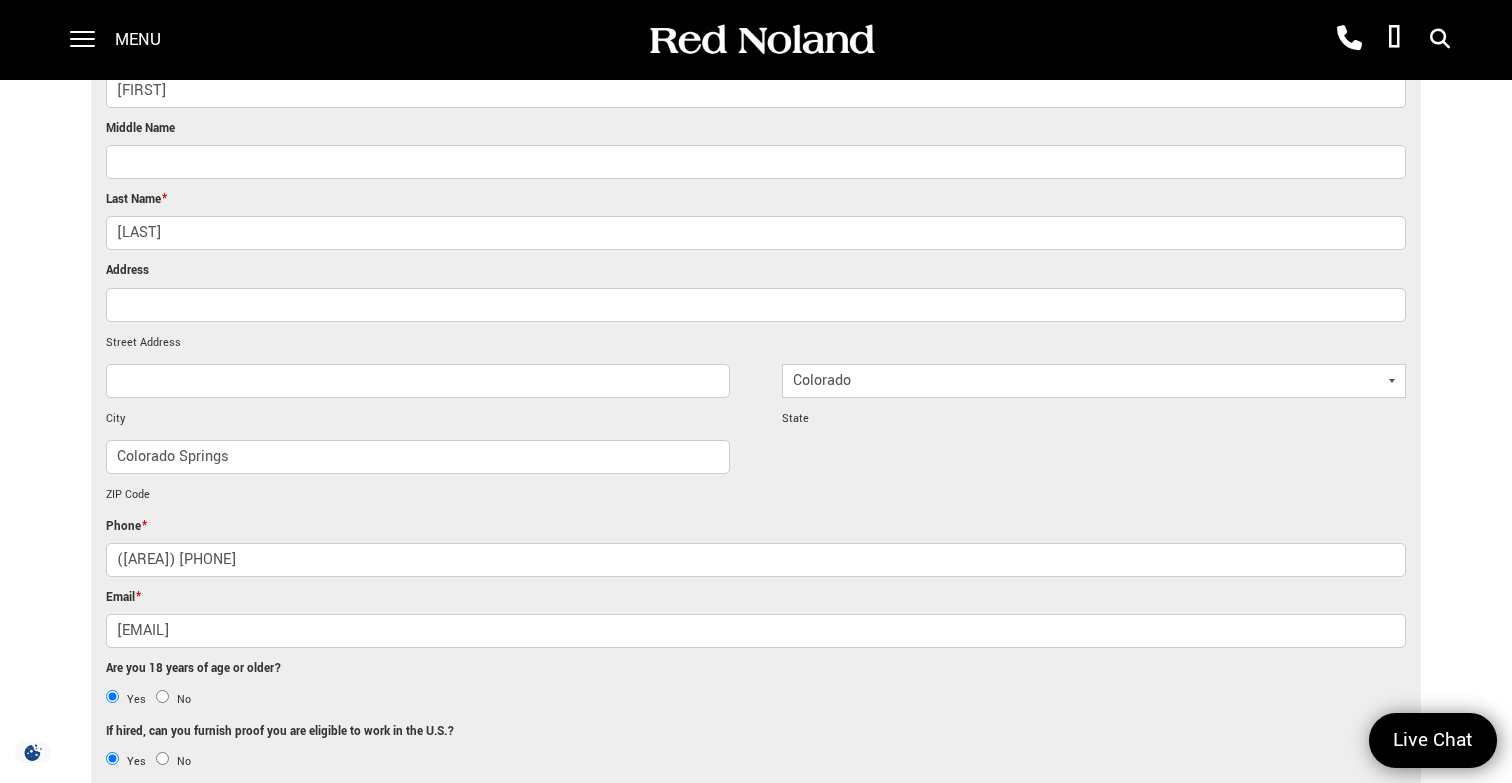 type 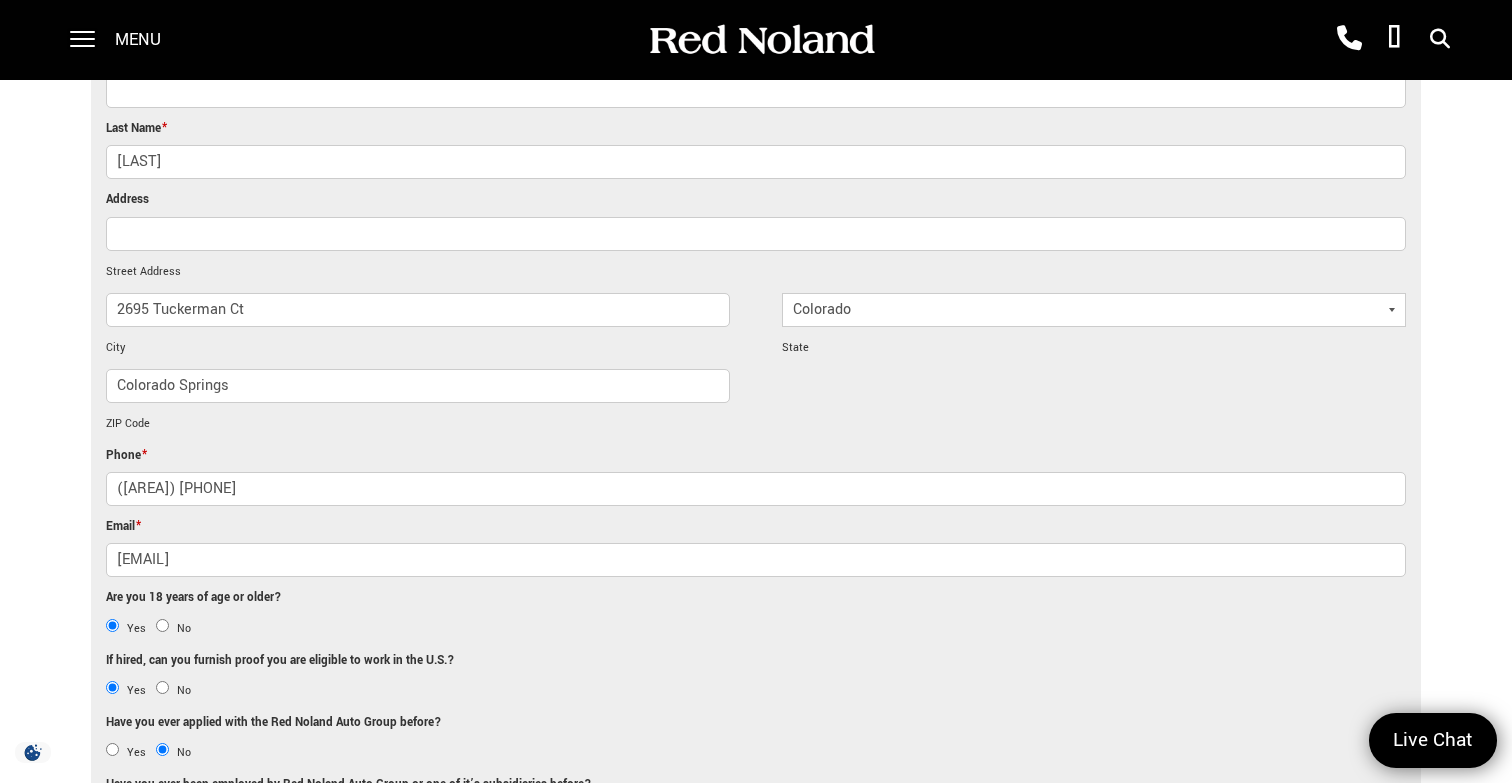 scroll, scrollTop: 985, scrollLeft: 0, axis: vertical 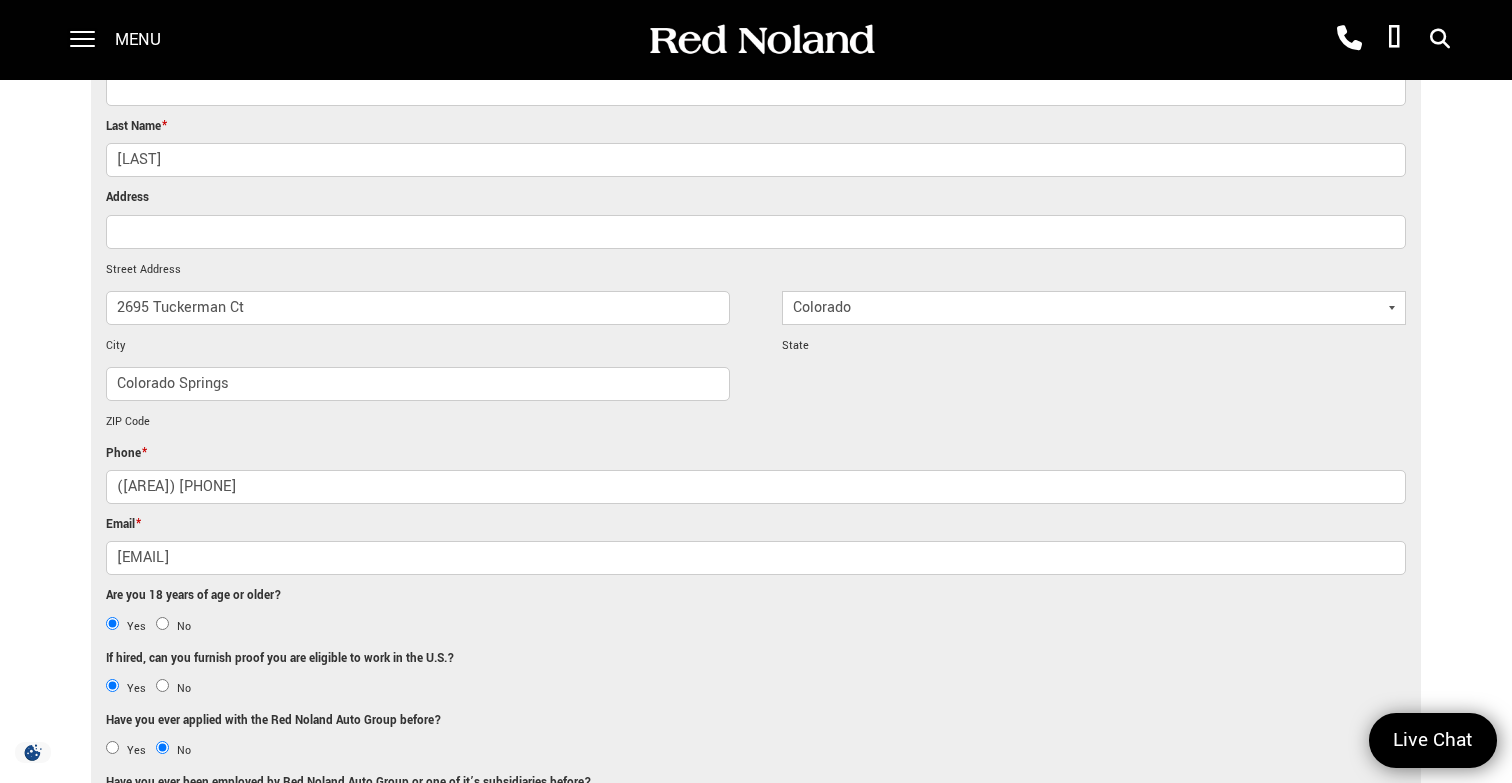 type on "2695 Tuckerman Ct" 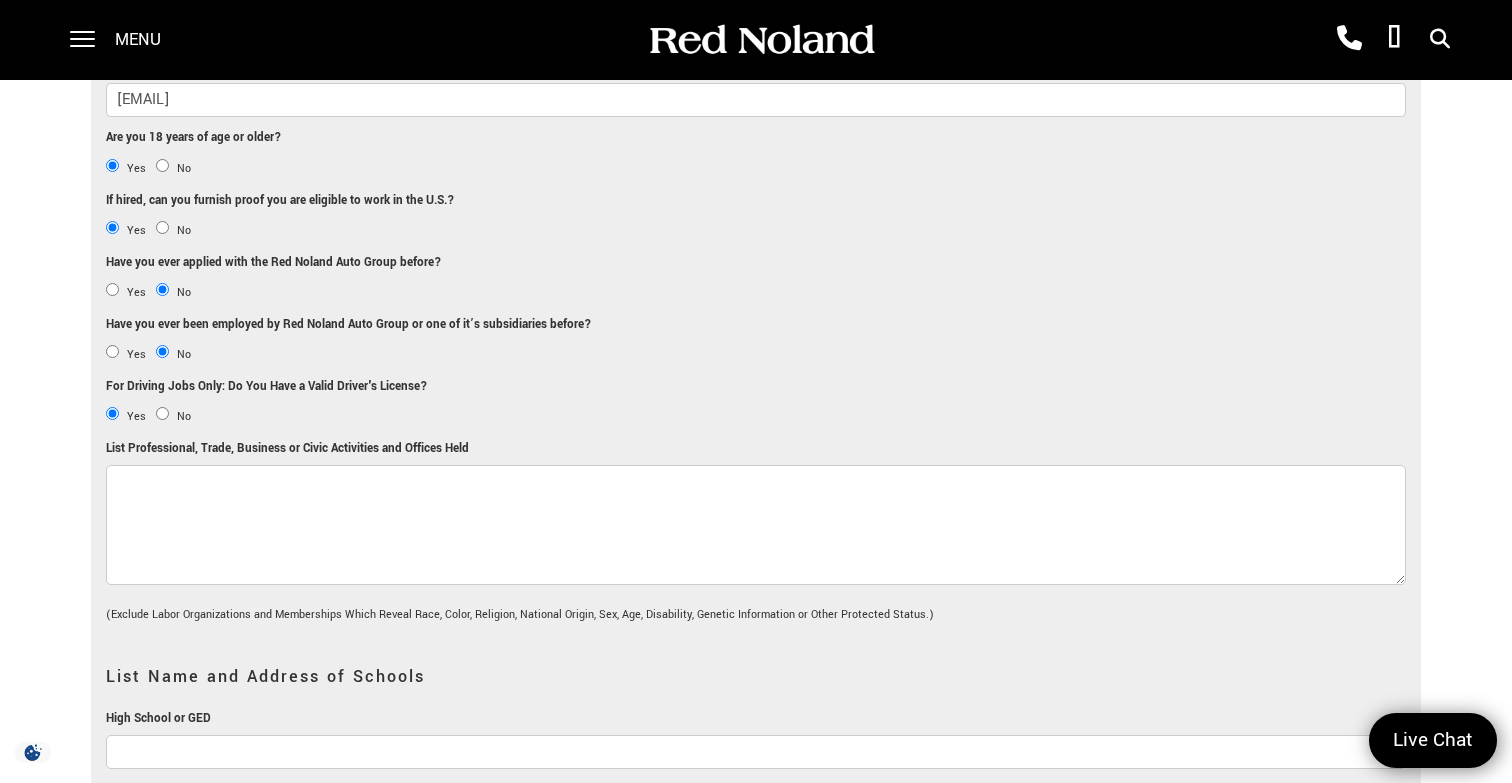 scroll, scrollTop: 1445, scrollLeft: 0, axis: vertical 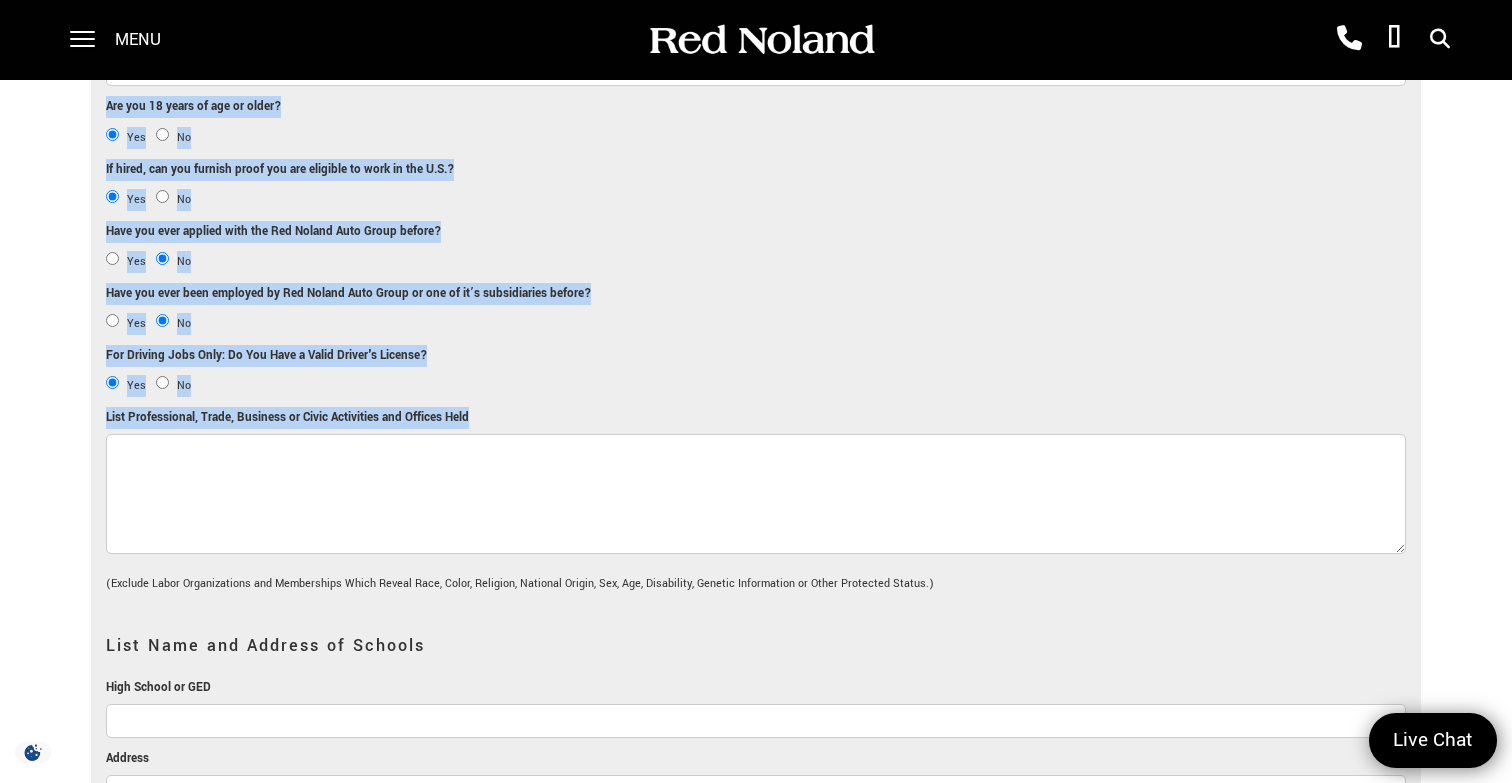drag, startPoint x: 102, startPoint y: 414, endPoint x: 495, endPoint y: 417, distance: 393.01144 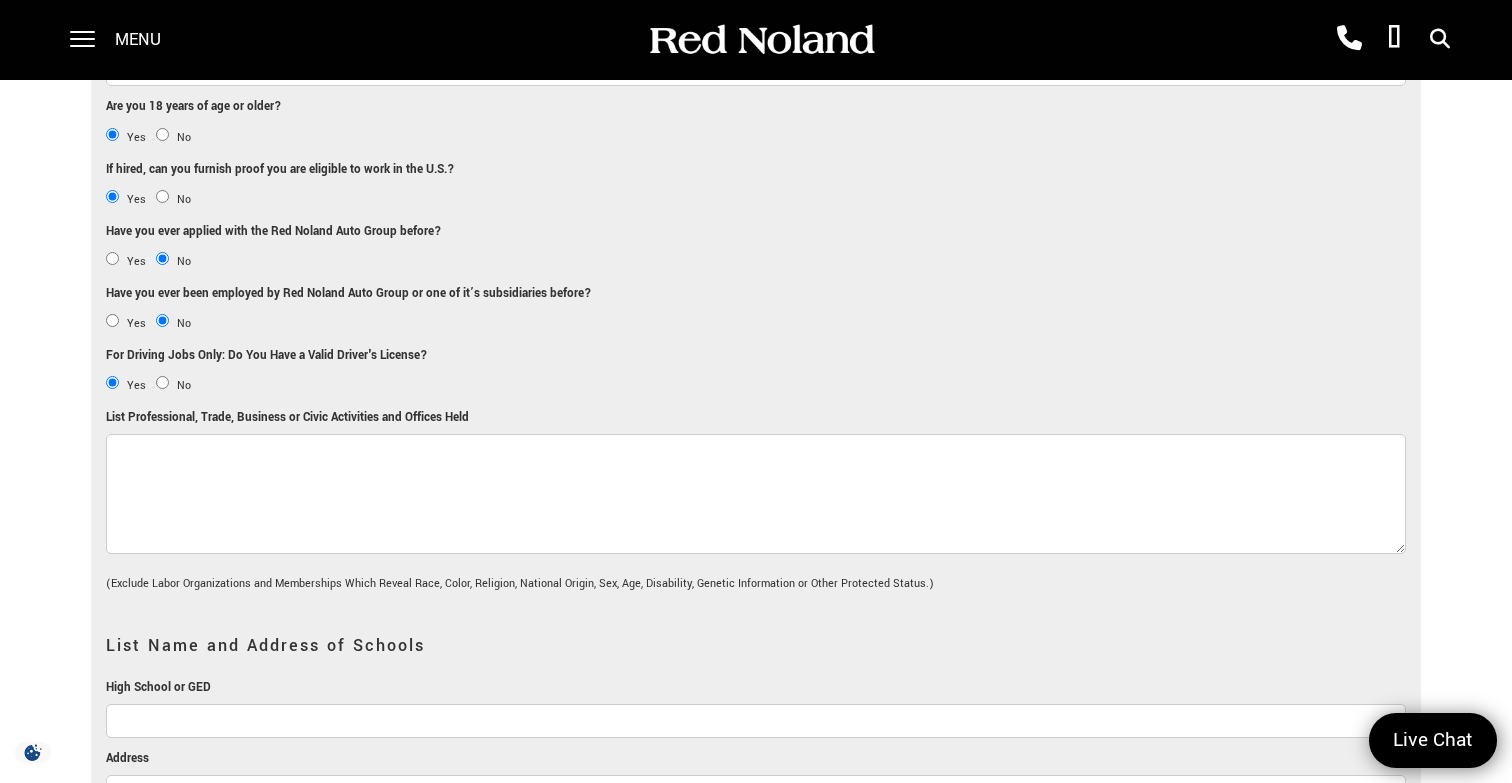 drag, startPoint x: 480, startPoint y: 418, endPoint x: 104, endPoint y: 418, distance: 376 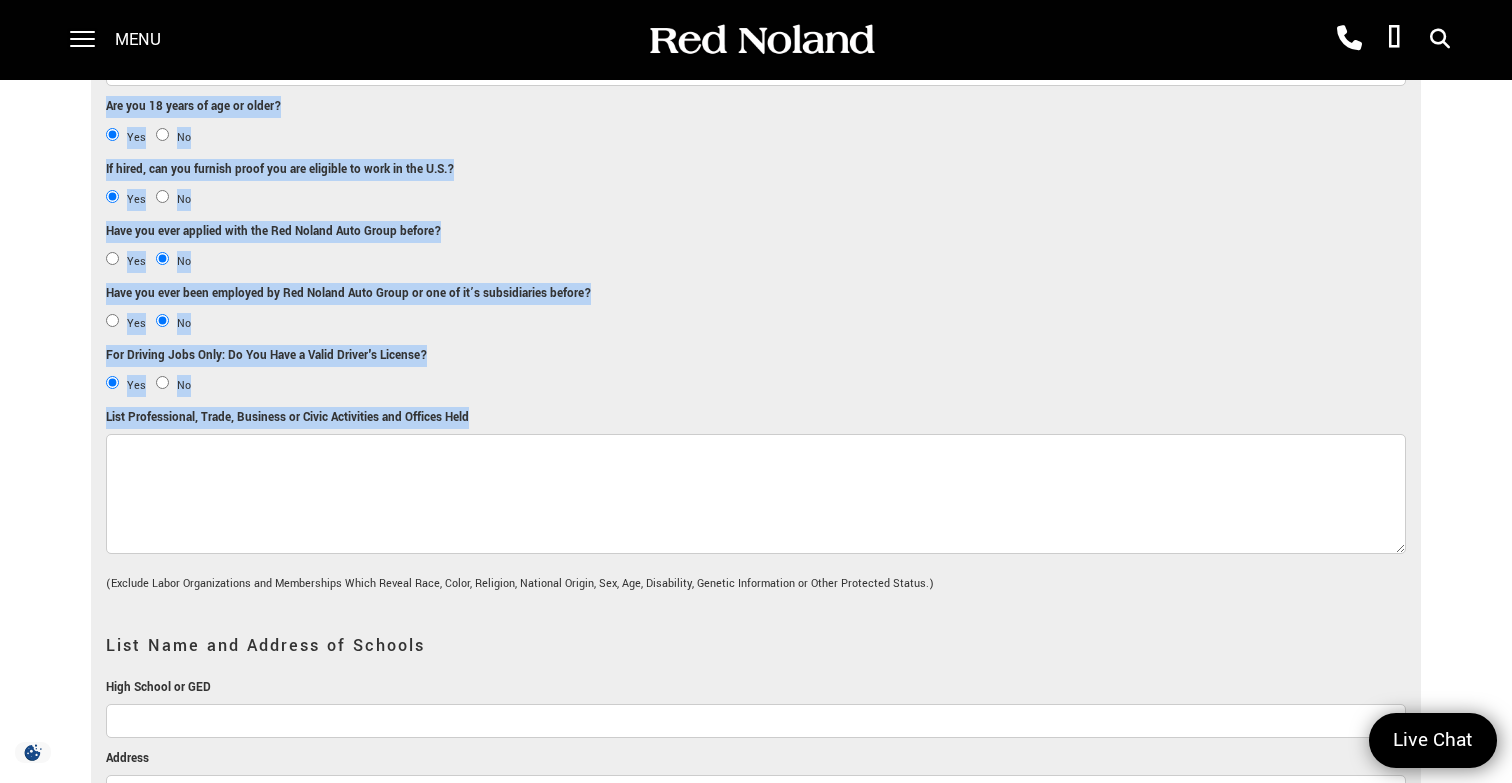 drag, startPoint x: 106, startPoint y: 419, endPoint x: 443, endPoint y: 418, distance: 337.0015 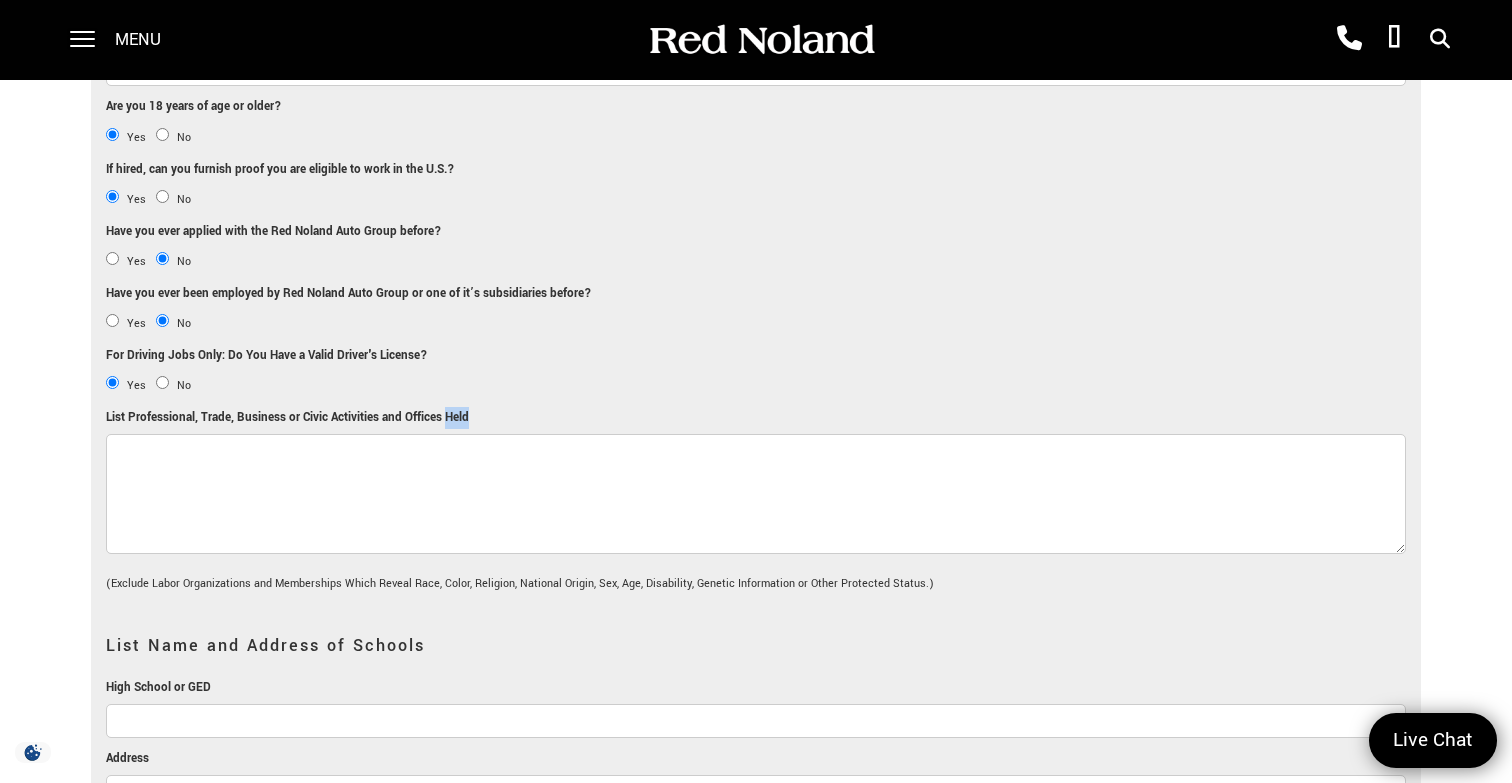 click on "List Professional, Trade, Business or Civic Activities and Offices Held" at bounding box center [287, 418] 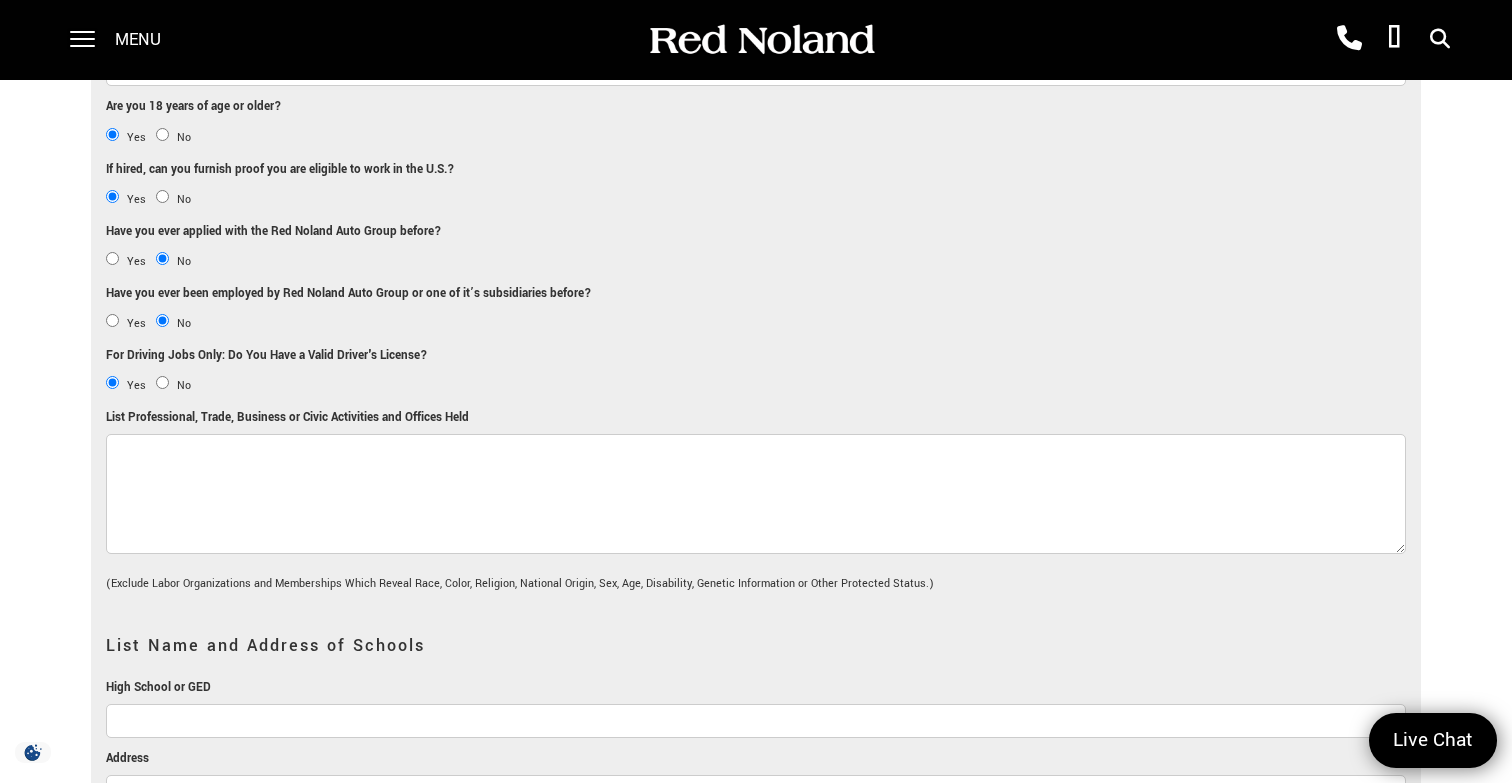 click on "List Professional, Trade, Business or Civic Activities and Offices Held" at bounding box center (287, 418) 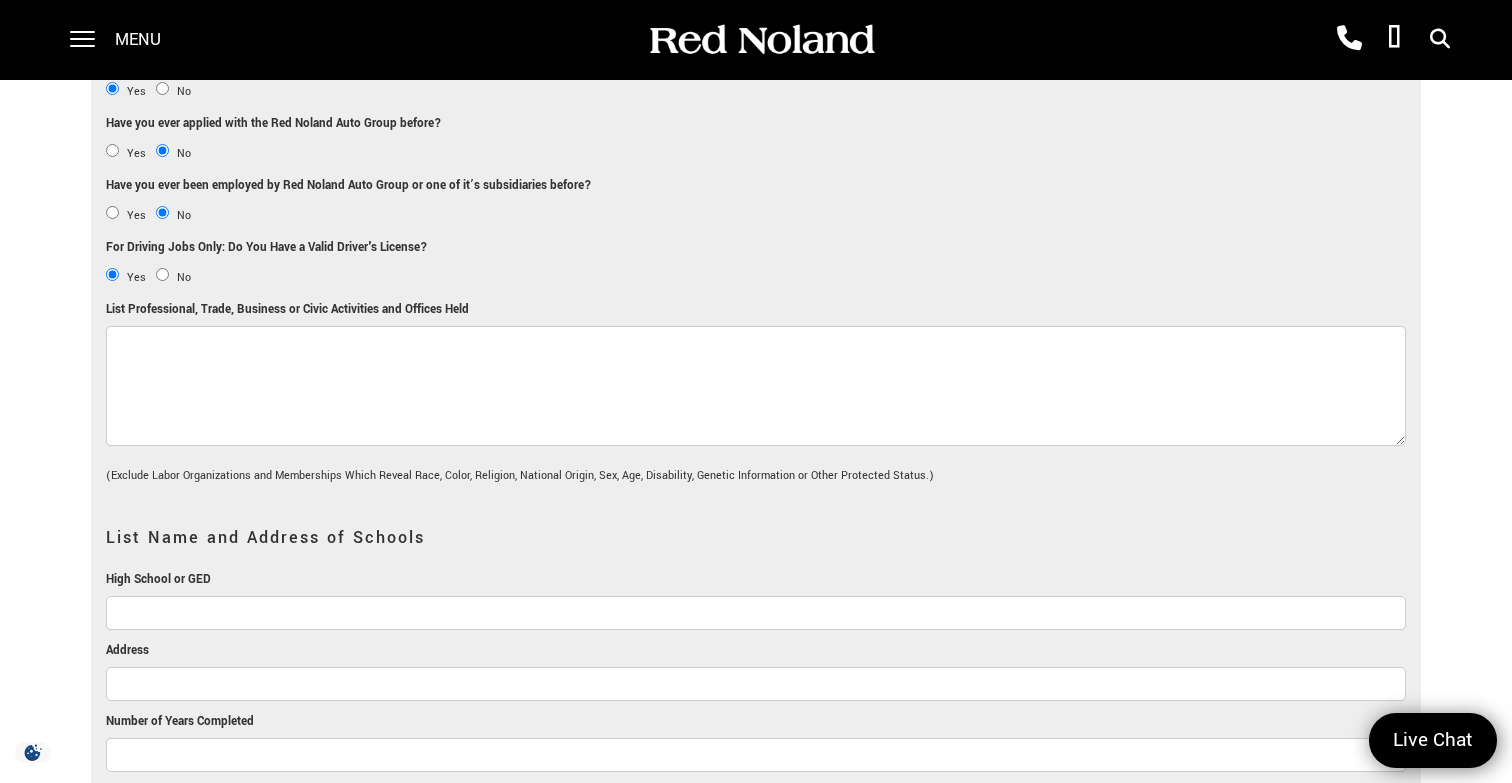 scroll, scrollTop: 1588, scrollLeft: 0, axis: vertical 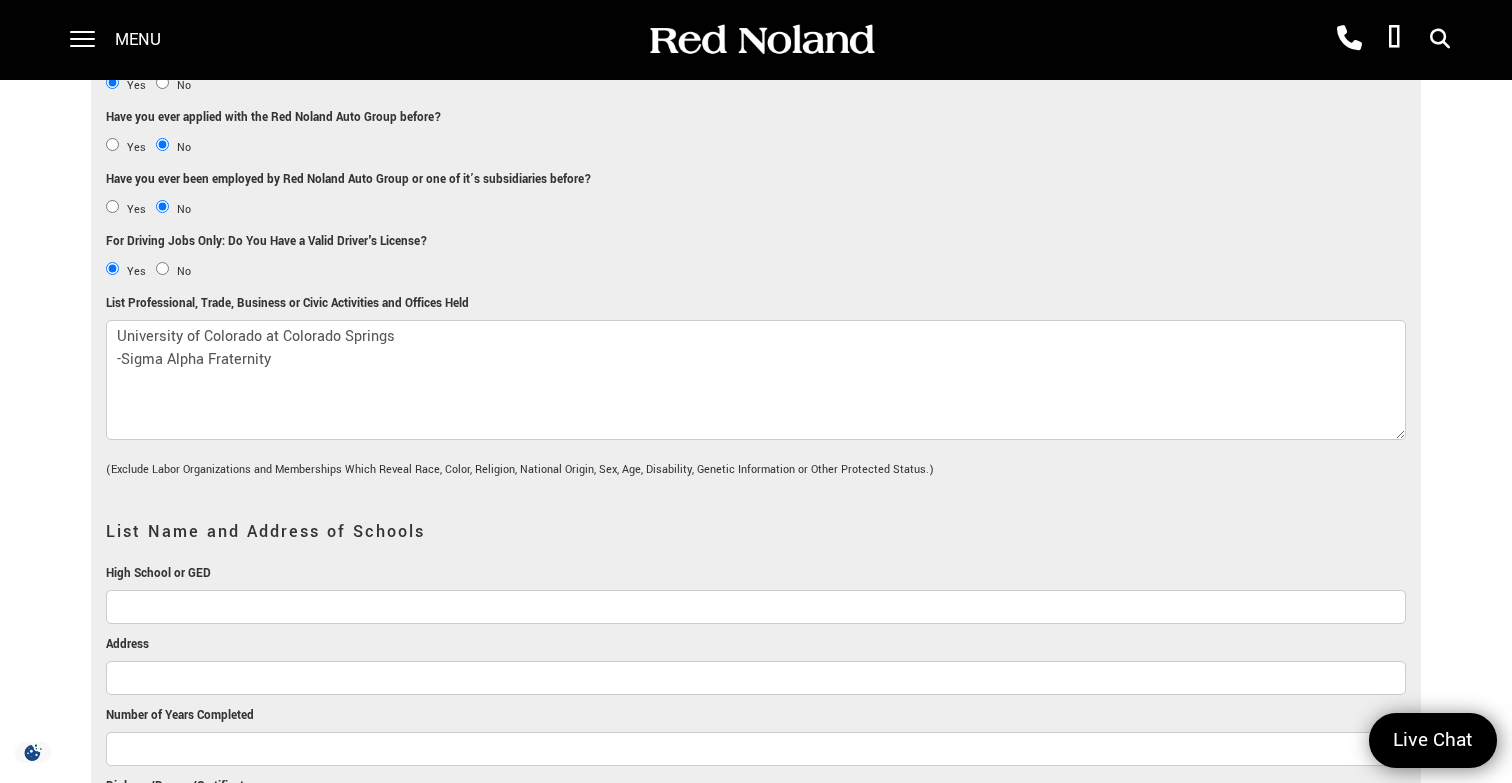 type on "University of Colorado at Colorado Springs
-Sigma Alpha Fraternity" 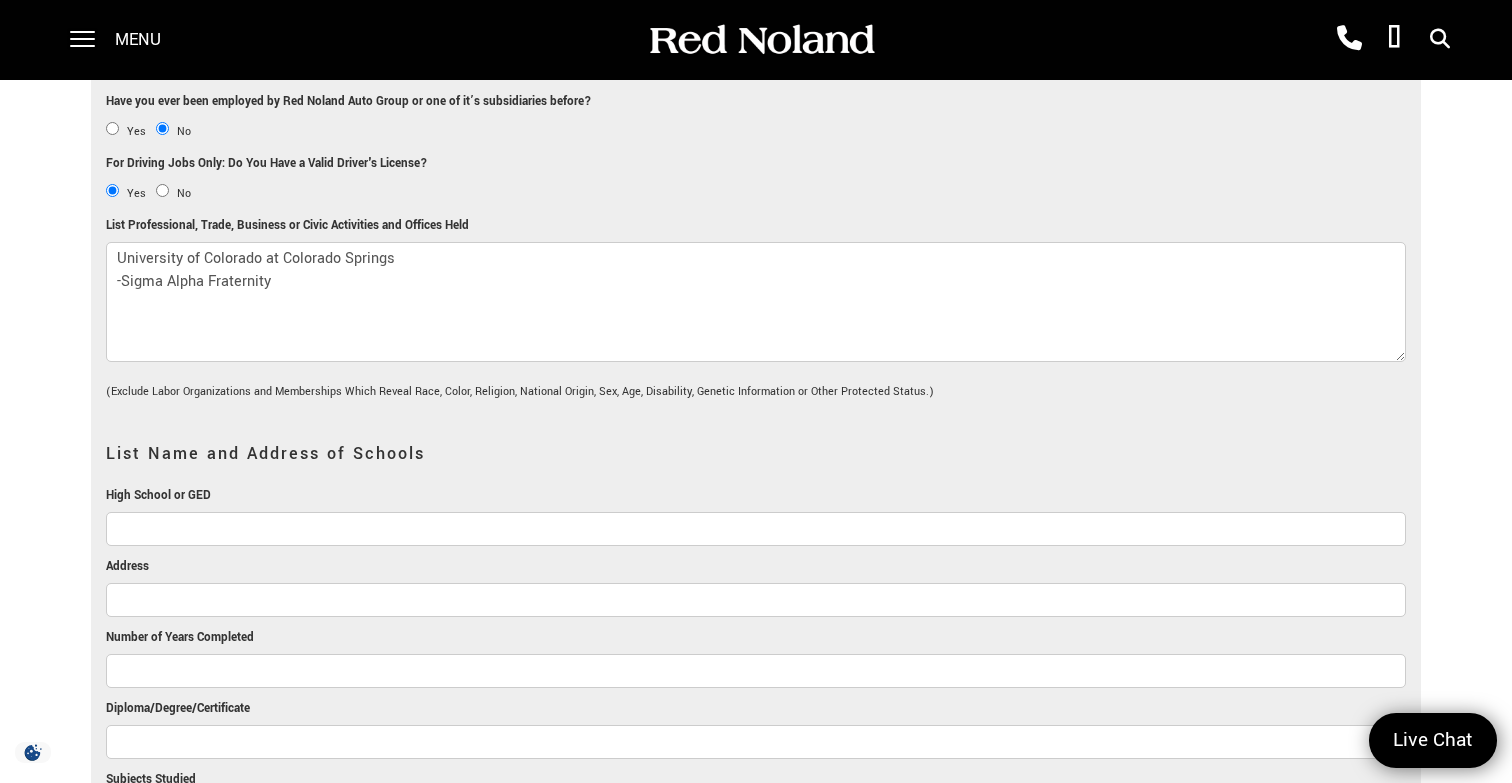 scroll, scrollTop: 1667, scrollLeft: 0, axis: vertical 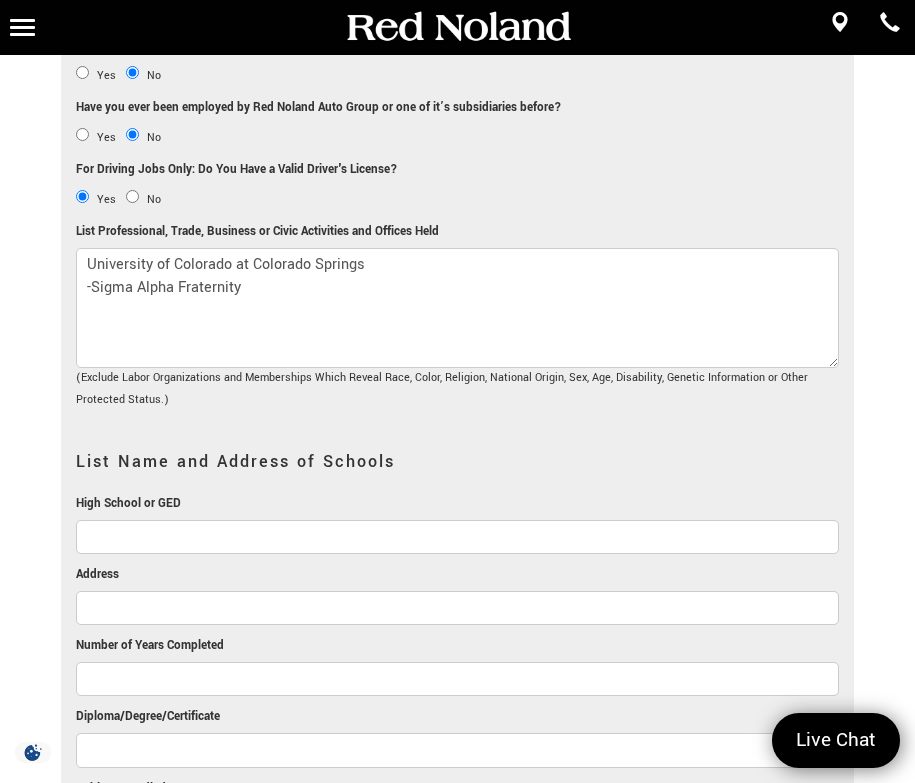 click on "List Name and Address of Schools" at bounding box center [458, 462] 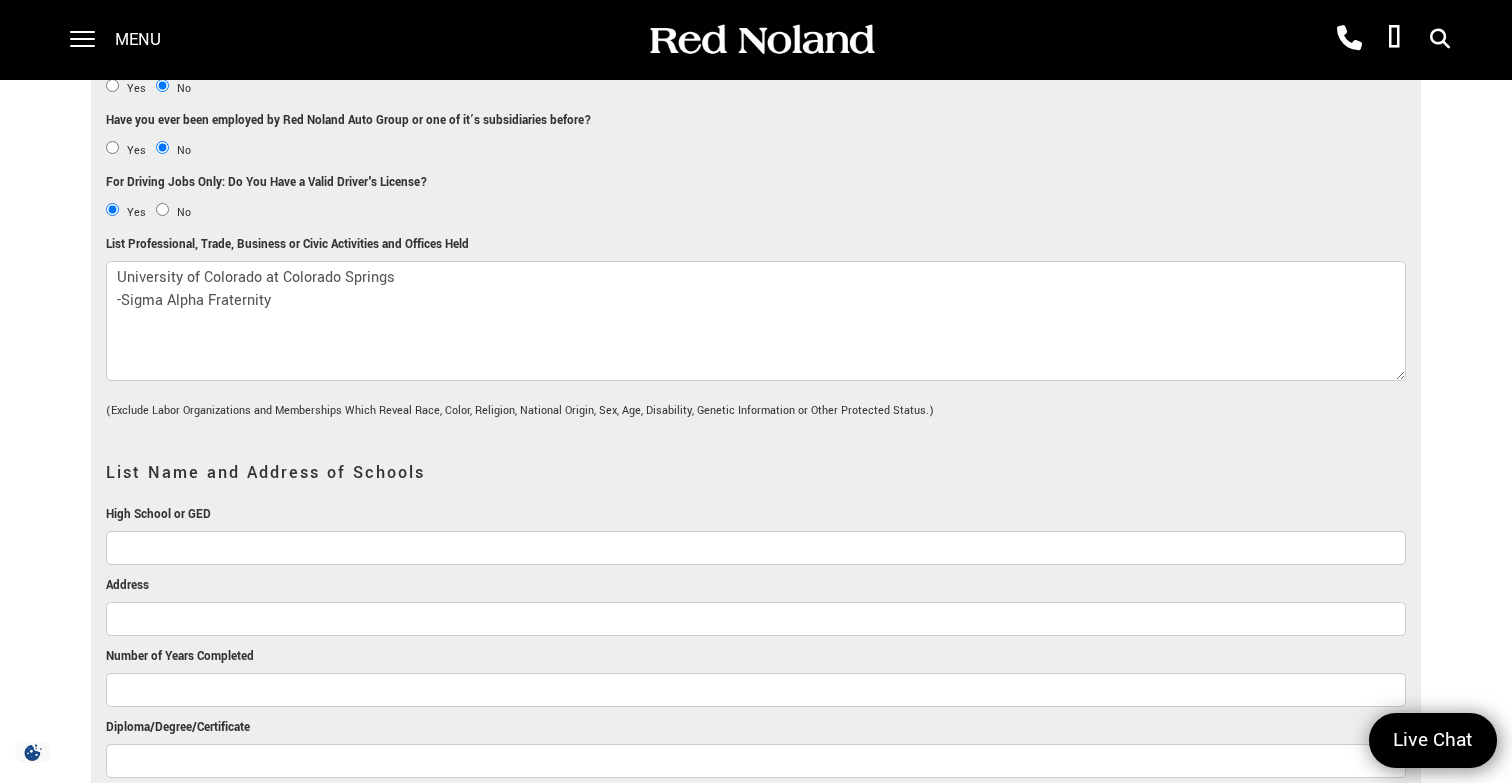 scroll, scrollTop: 1640, scrollLeft: 0, axis: vertical 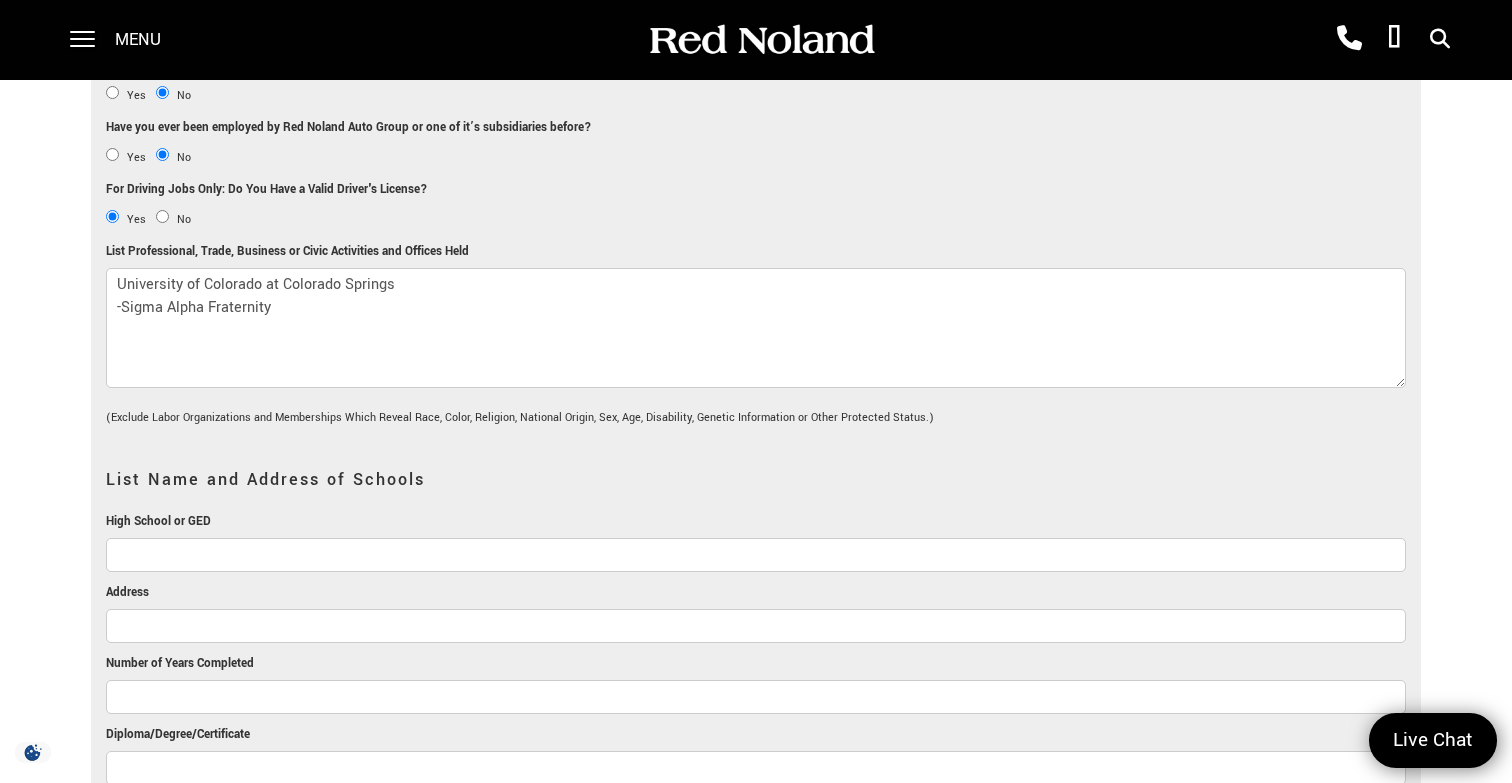 click on "University of Colorado at Colorado Springs
-Sigma Alpha Fraternity" at bounding box center (756, 328) 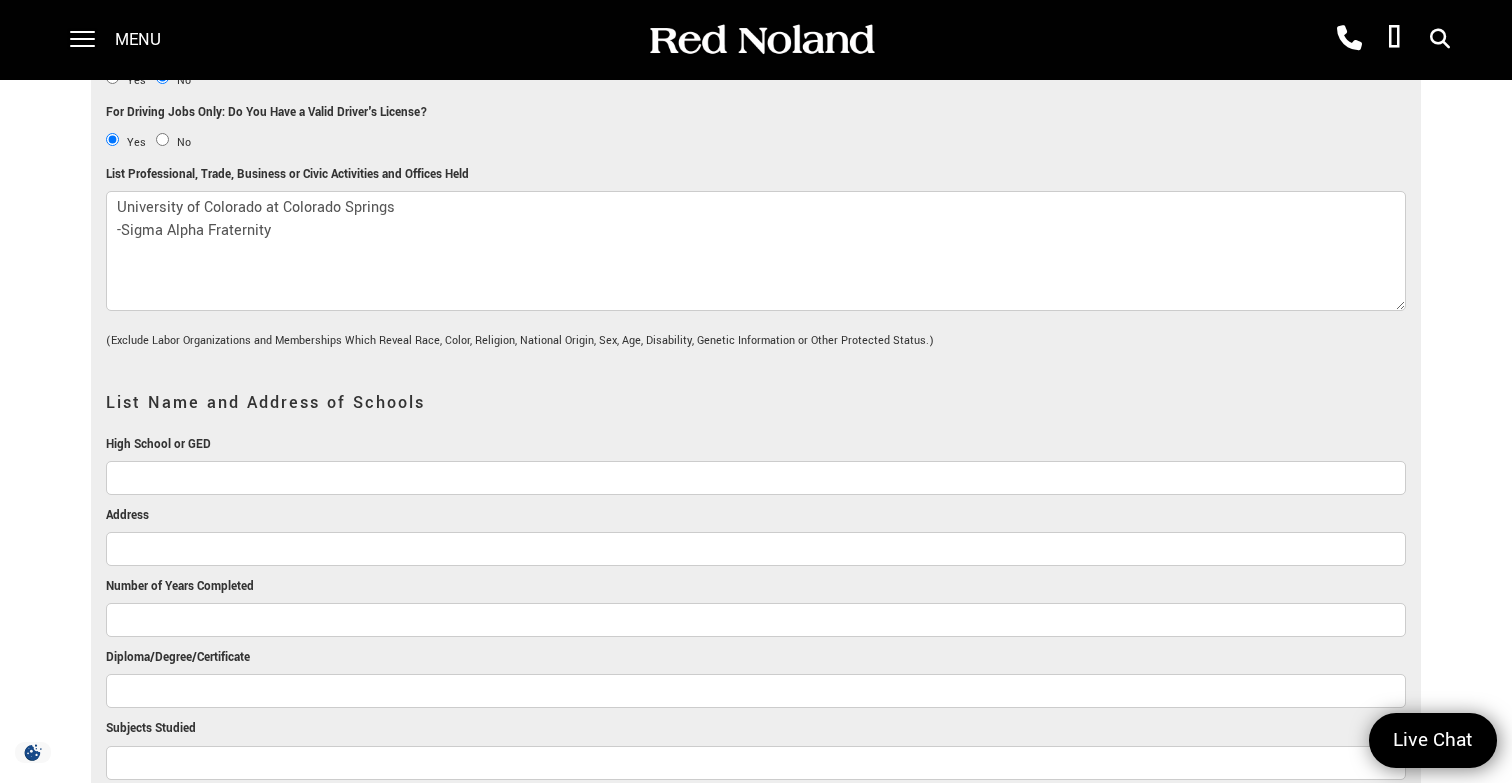 scroll, scrollTop: 1719, scrollLeft: 0, axis: vertical 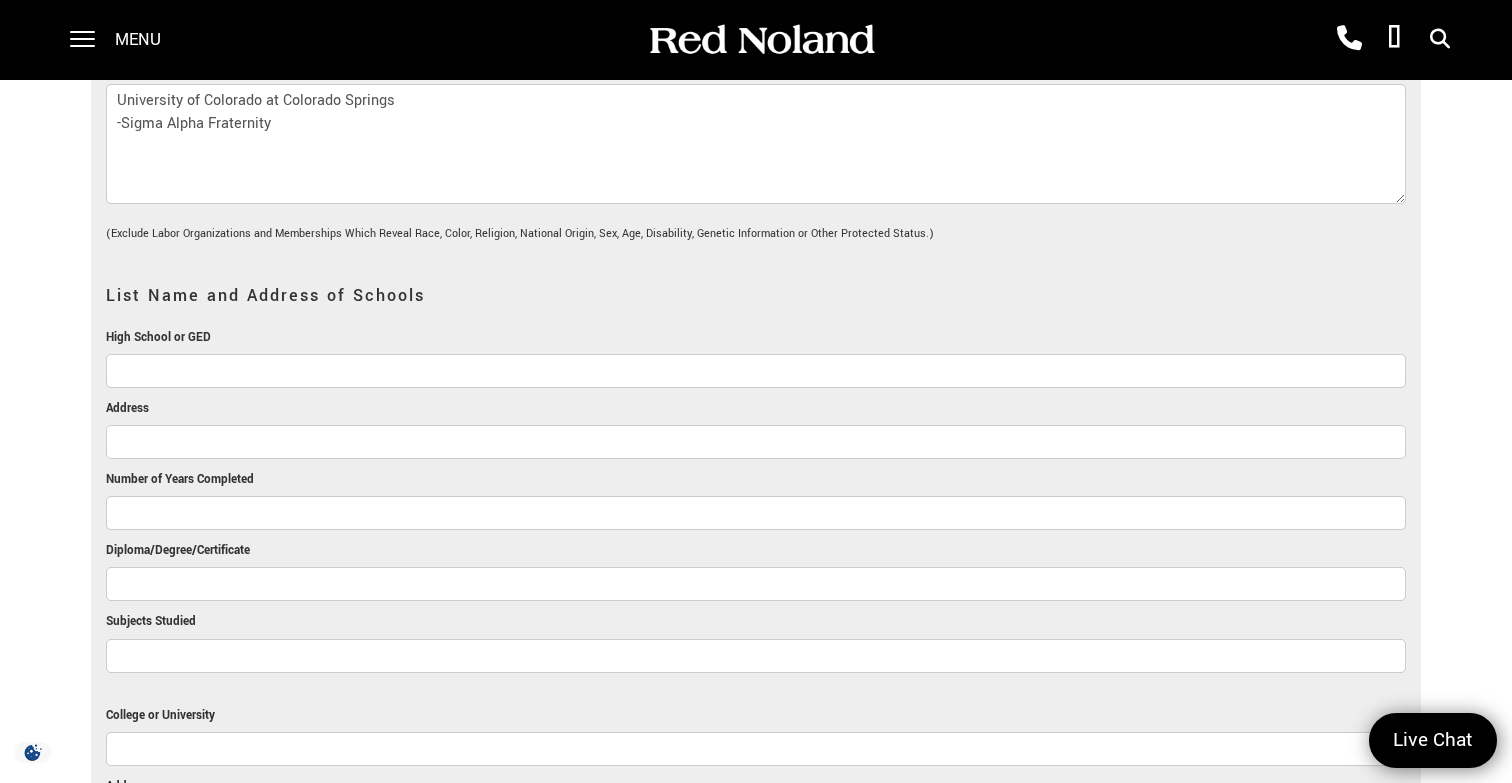 click on "List Name and Address of Schools" at bounding box center [756, 296] 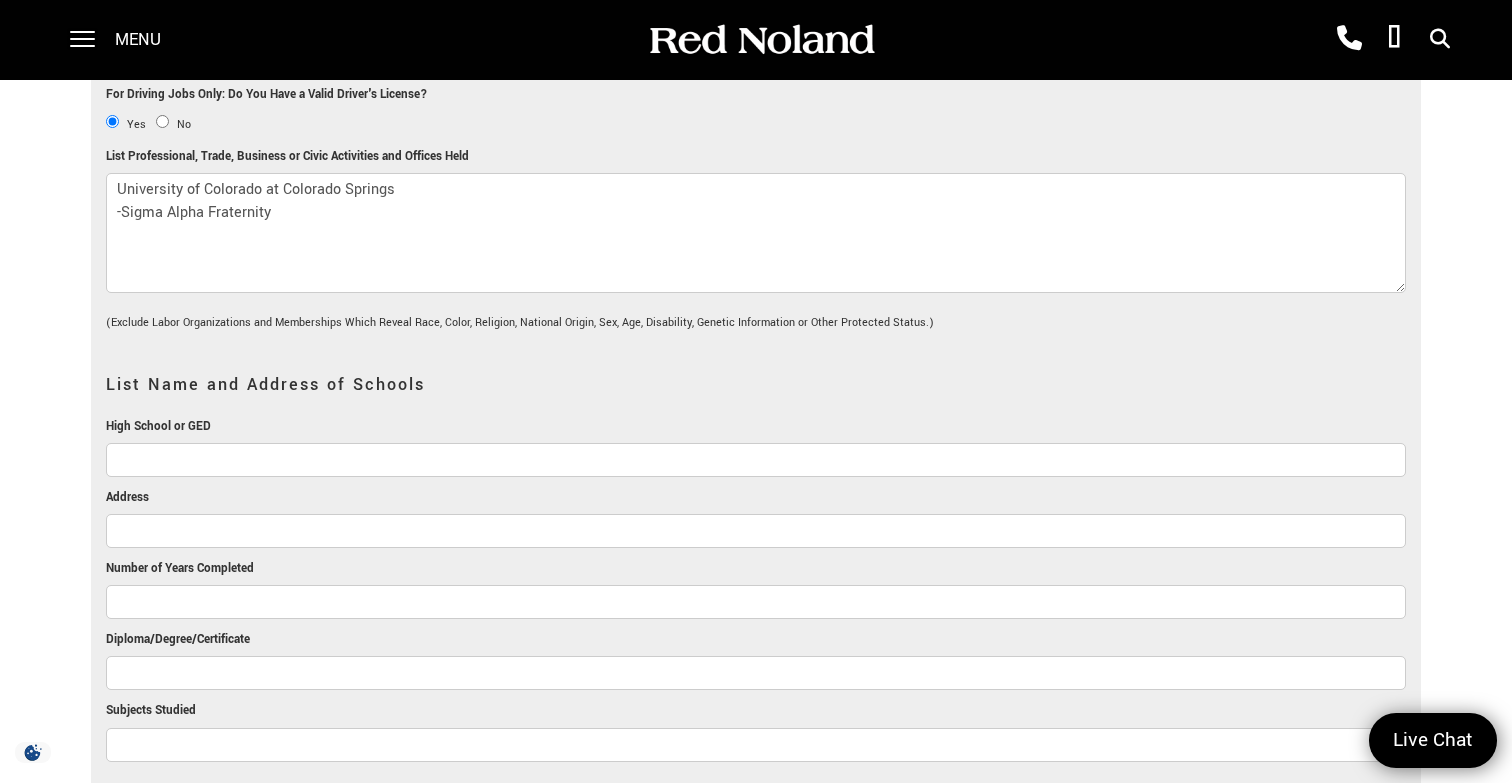 scroll, scrollTop: 1729, scrollLeft: 0, axis: vertical 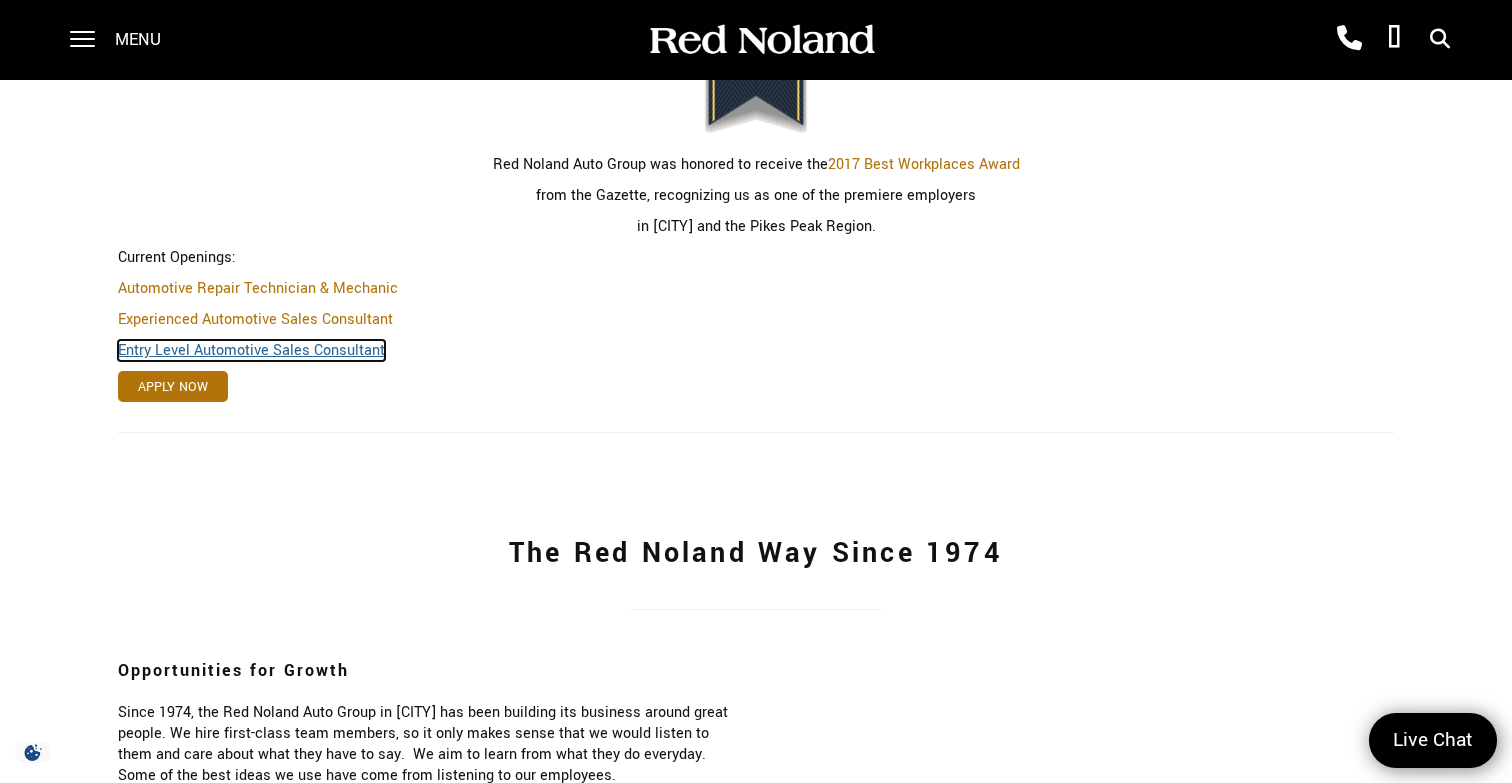 click on "Entry Level Automotive Sales Consultant" at bounding box center [251, 350] 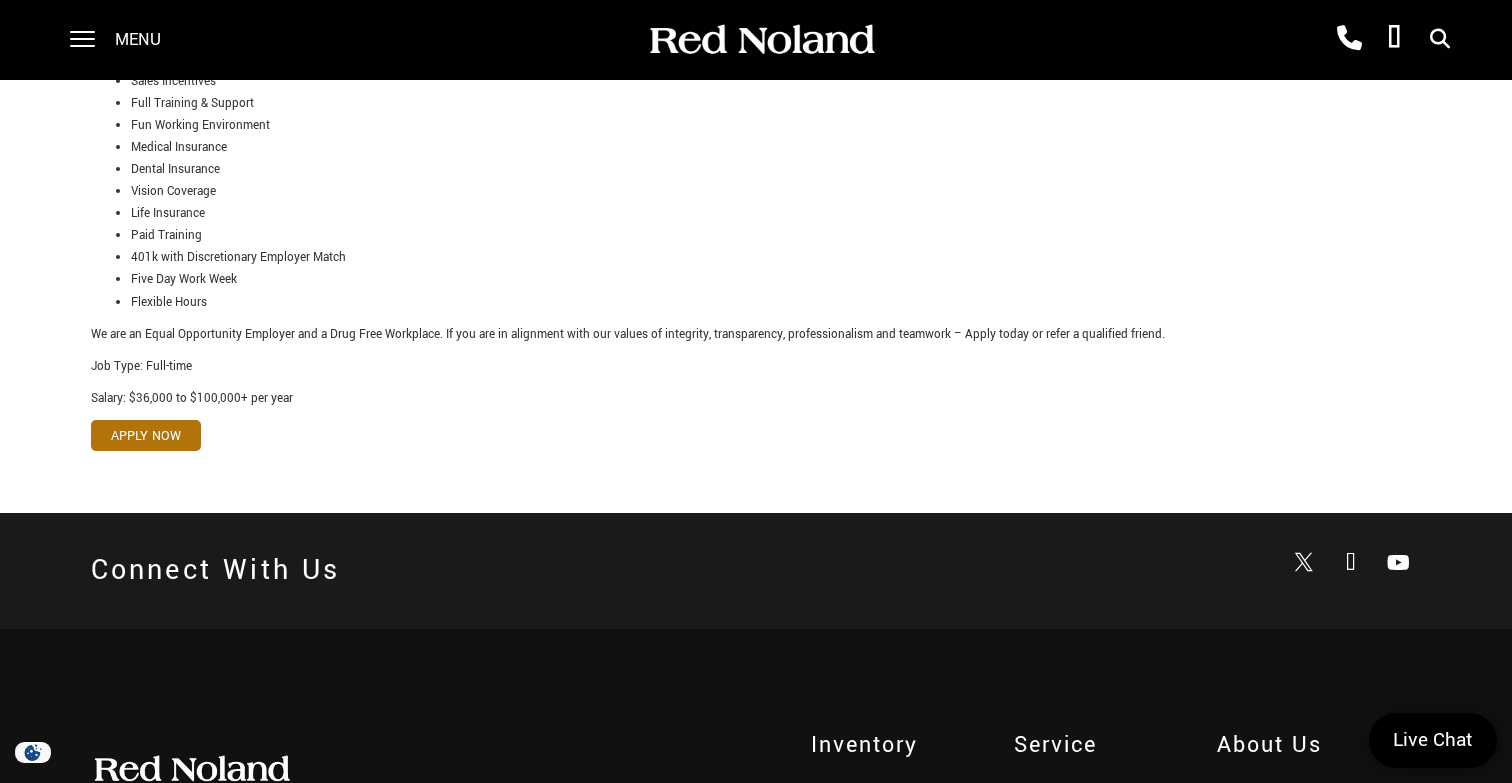 scroll, scrollTop: 940, scrollLeft: 0, axis: vertical 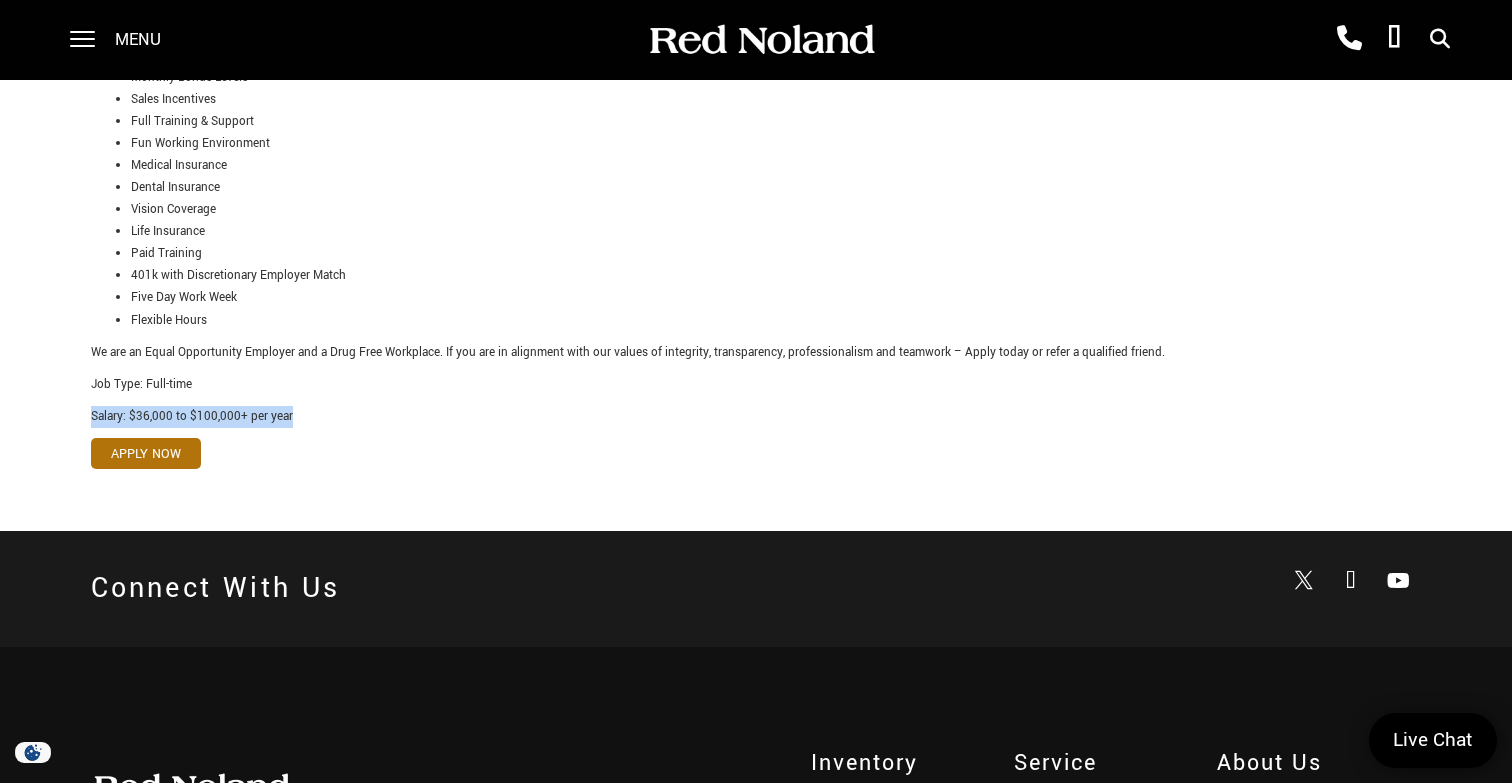 drag, startPoint x: 92, startPoint y: 424, endPoint x: 299, endPoint y: 423, distance: 207.00241 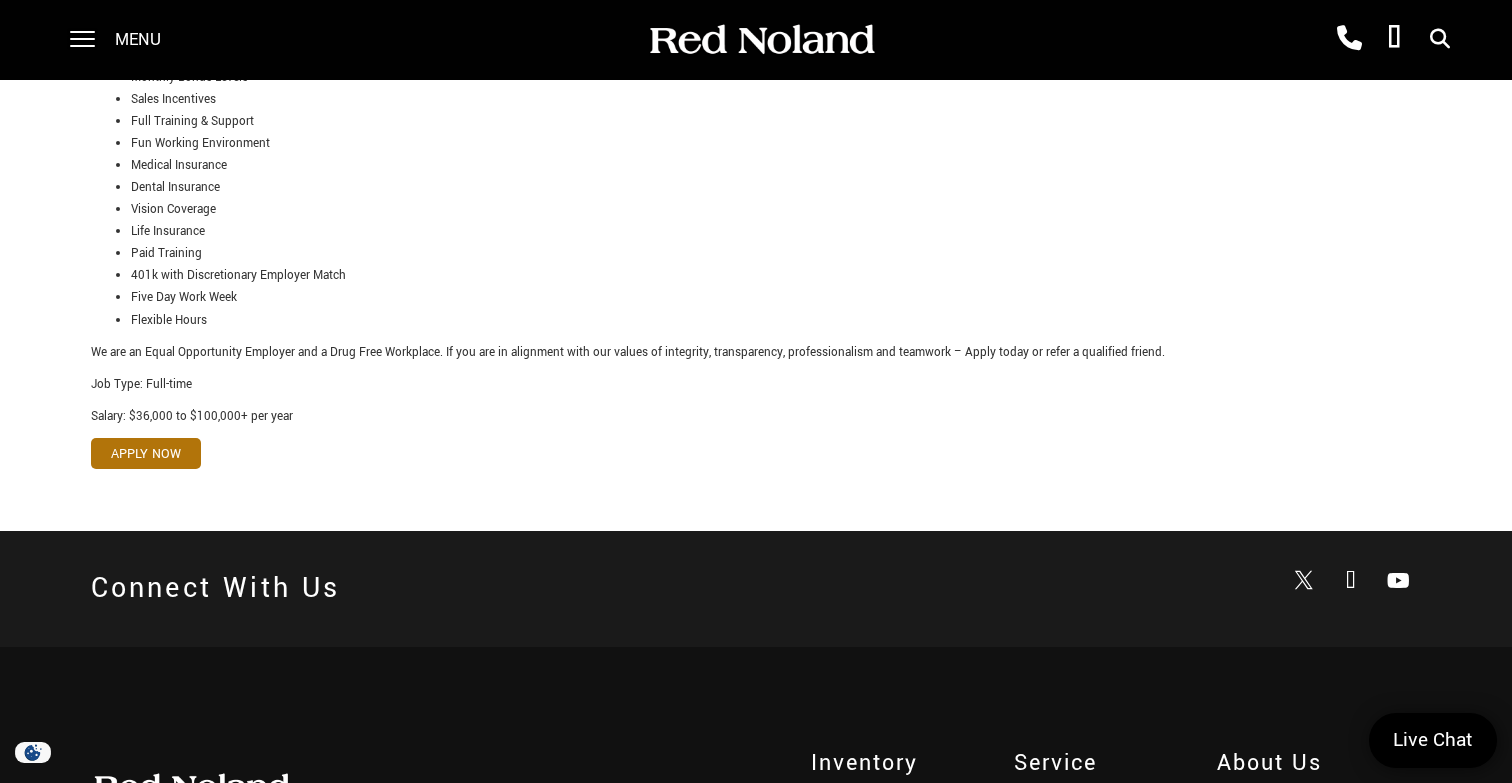 click on "Salary: $36,000 to $100,000+ per year" at bounding box center [756, 417] 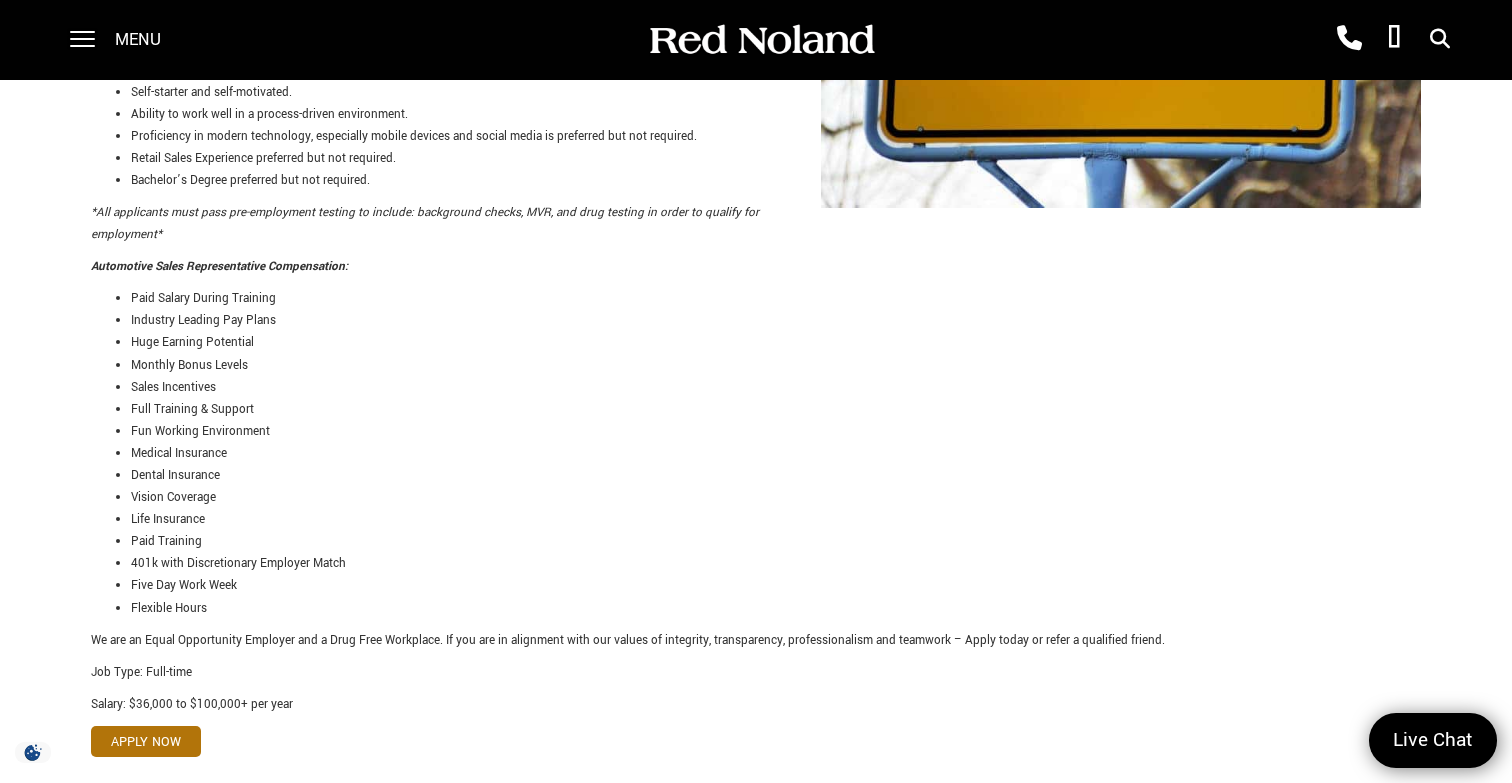 scroll, scrollTop: 672, scrollLeft: 0, axis: vertical 